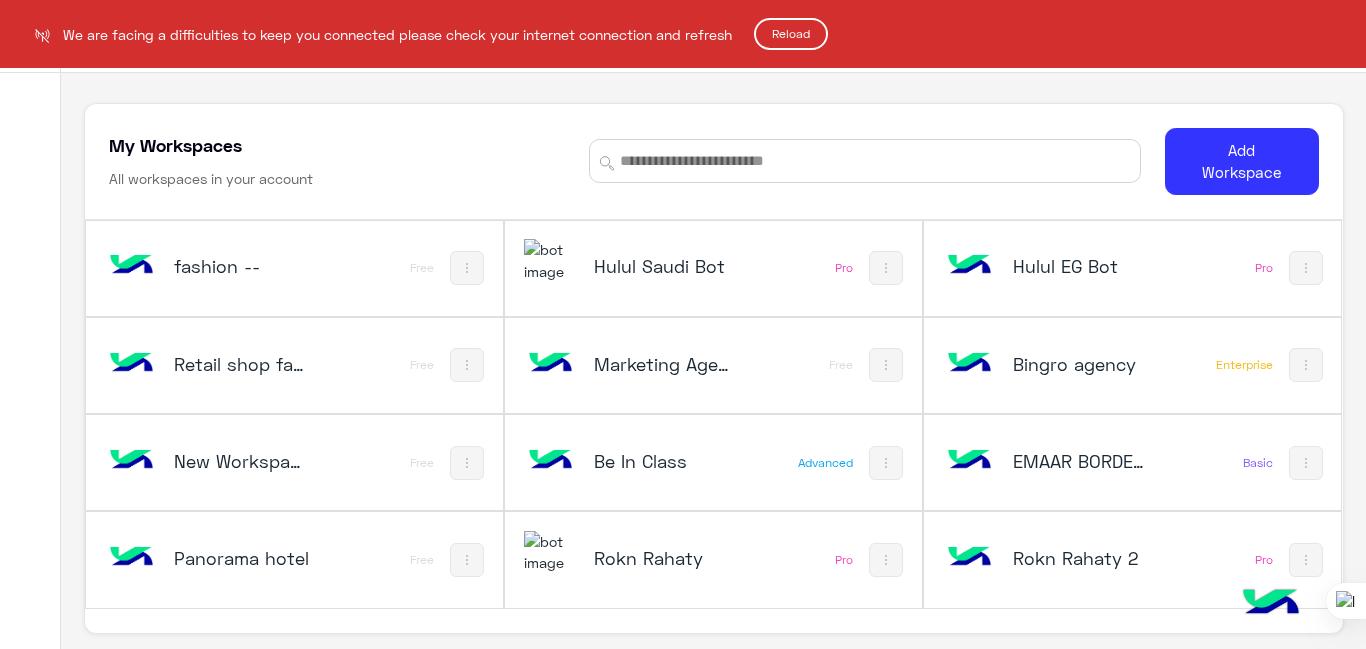 scroll, scrollTop: 0, scrollLeft: 0, axis: both 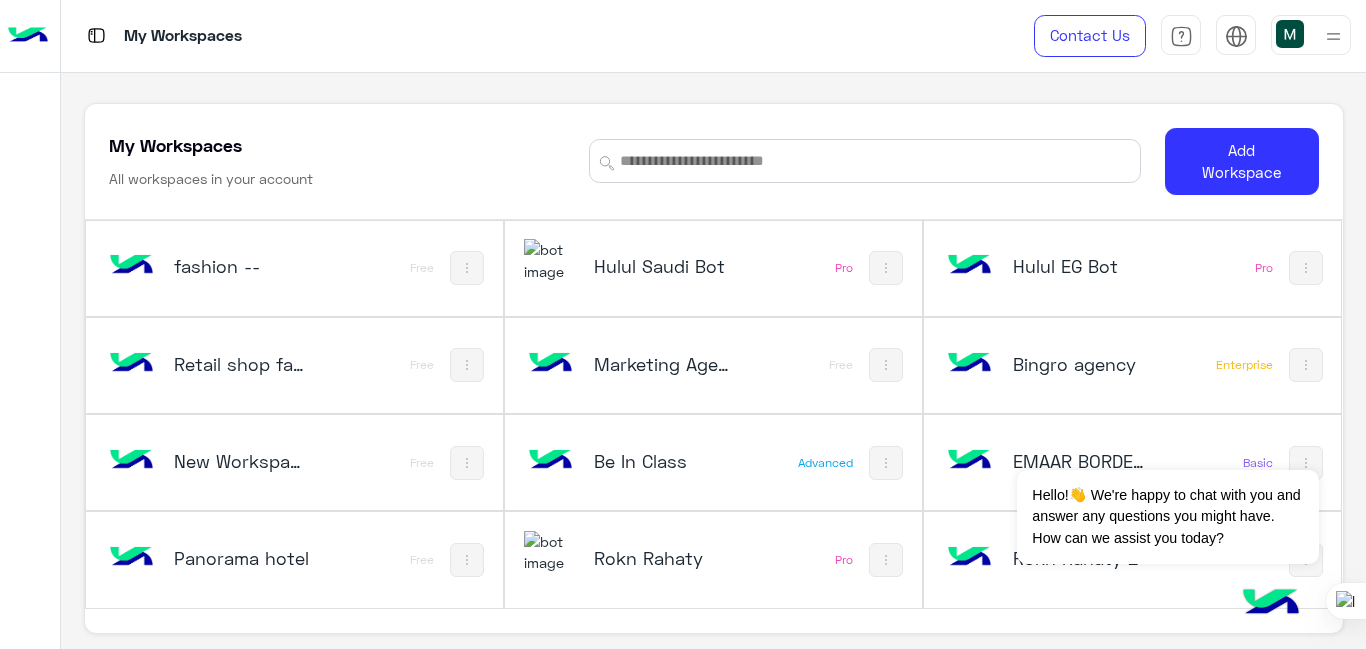 click on "Hulul Saudi Bot" at bounding box center (638, 268) 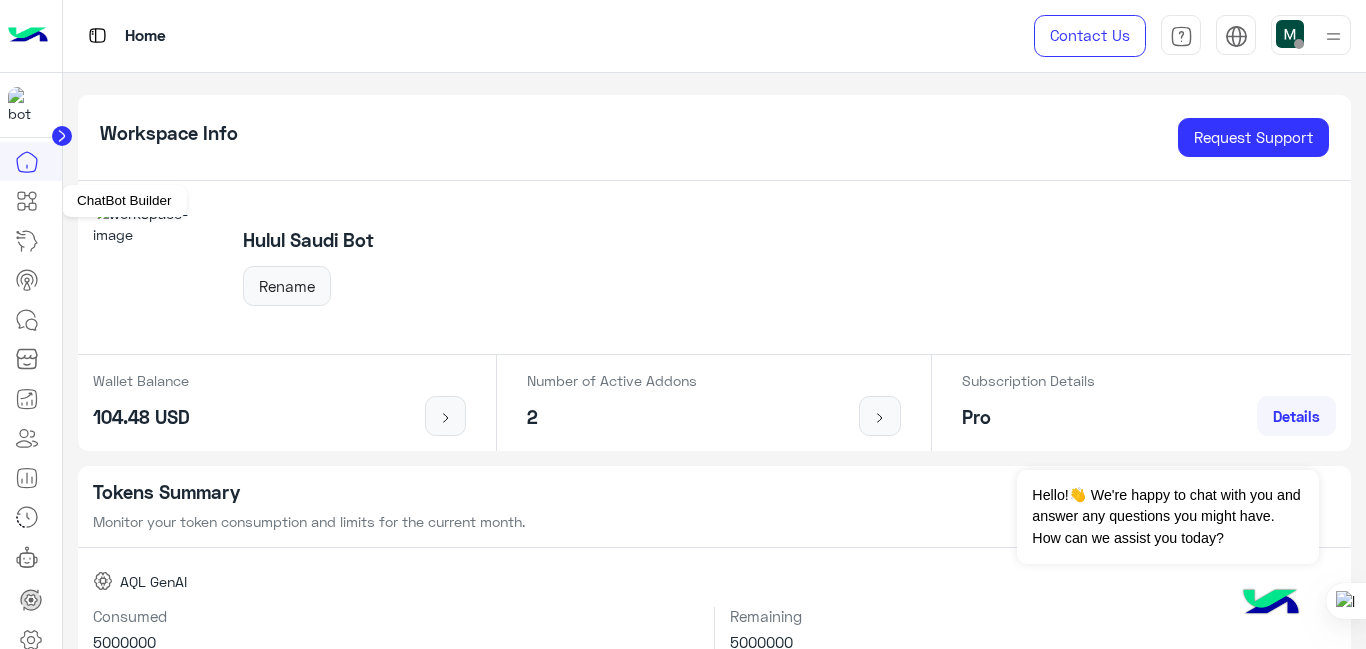 click 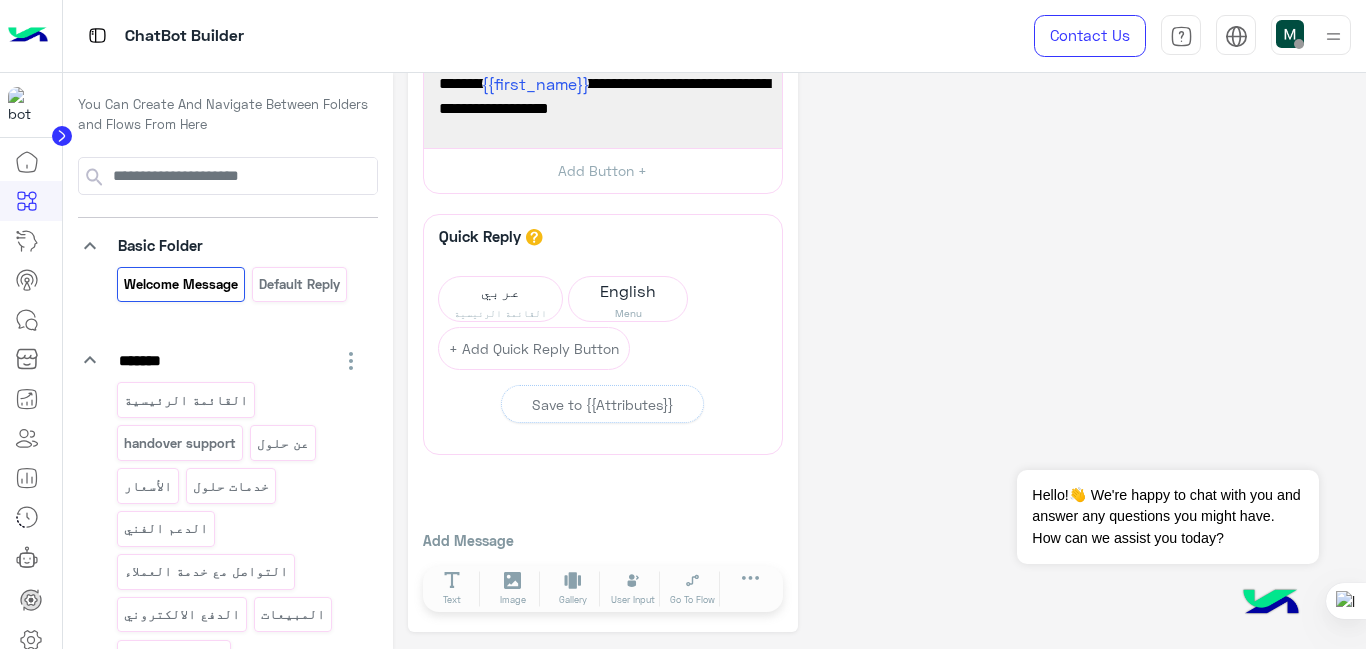 scroll, scrollTop: 0, scrollLeft: 0, axis: both 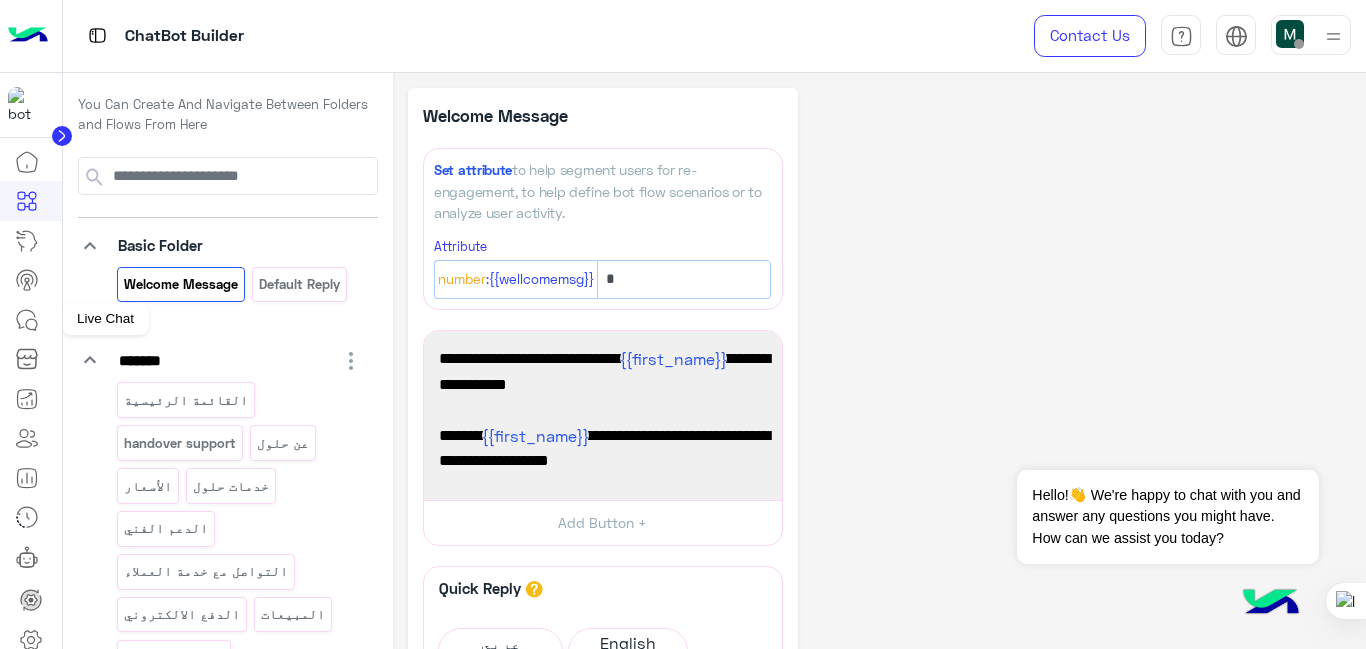 click 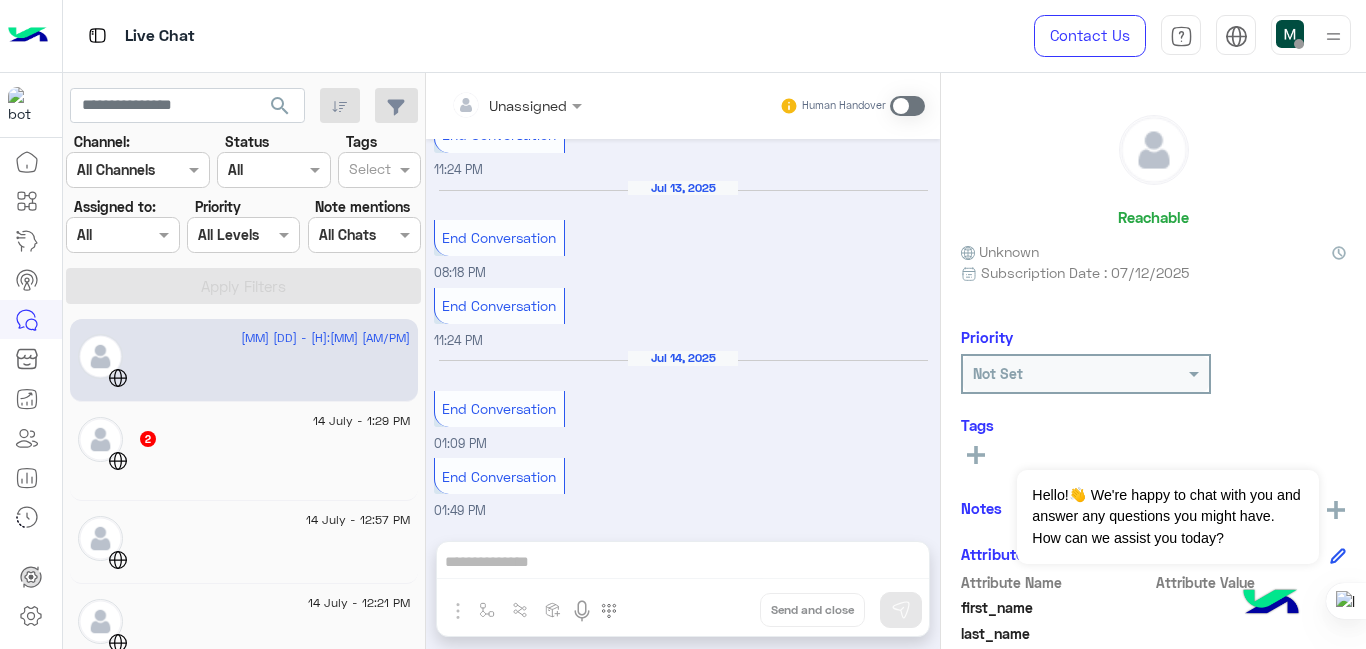 scroll, scrollTop: 0, scrollLeft: 0, axis: both 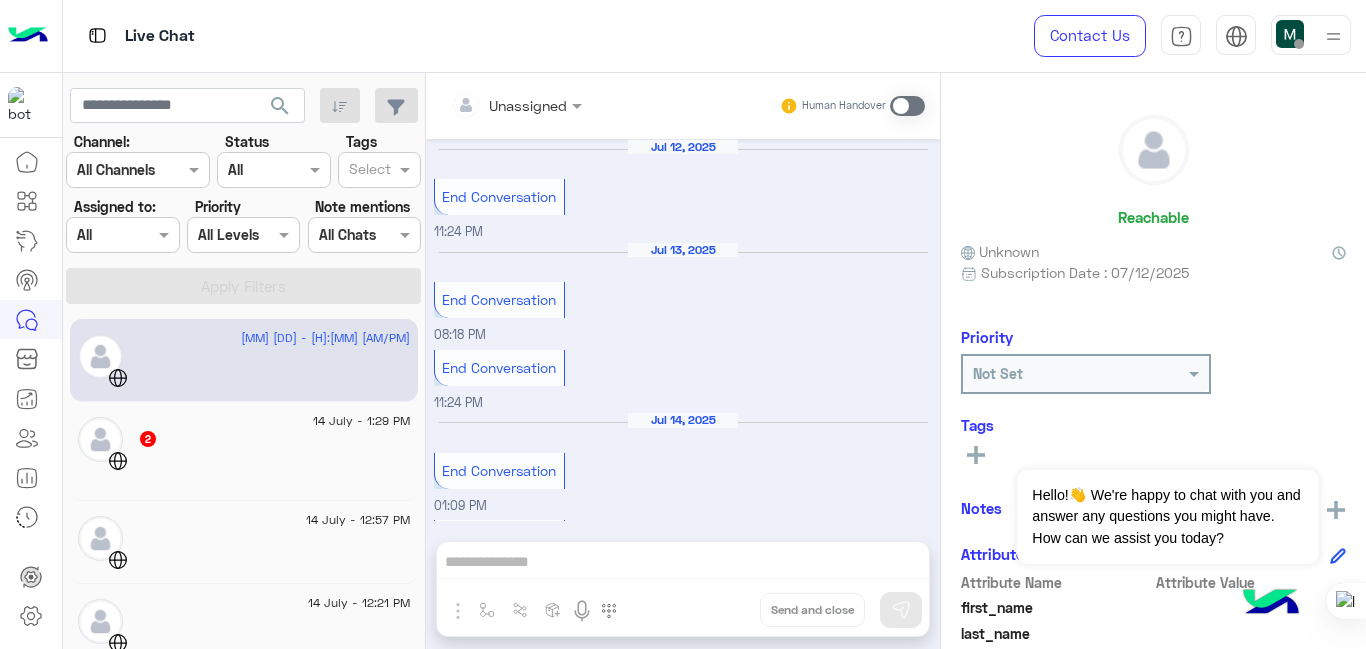 click on "14 July - 1:29 PM" 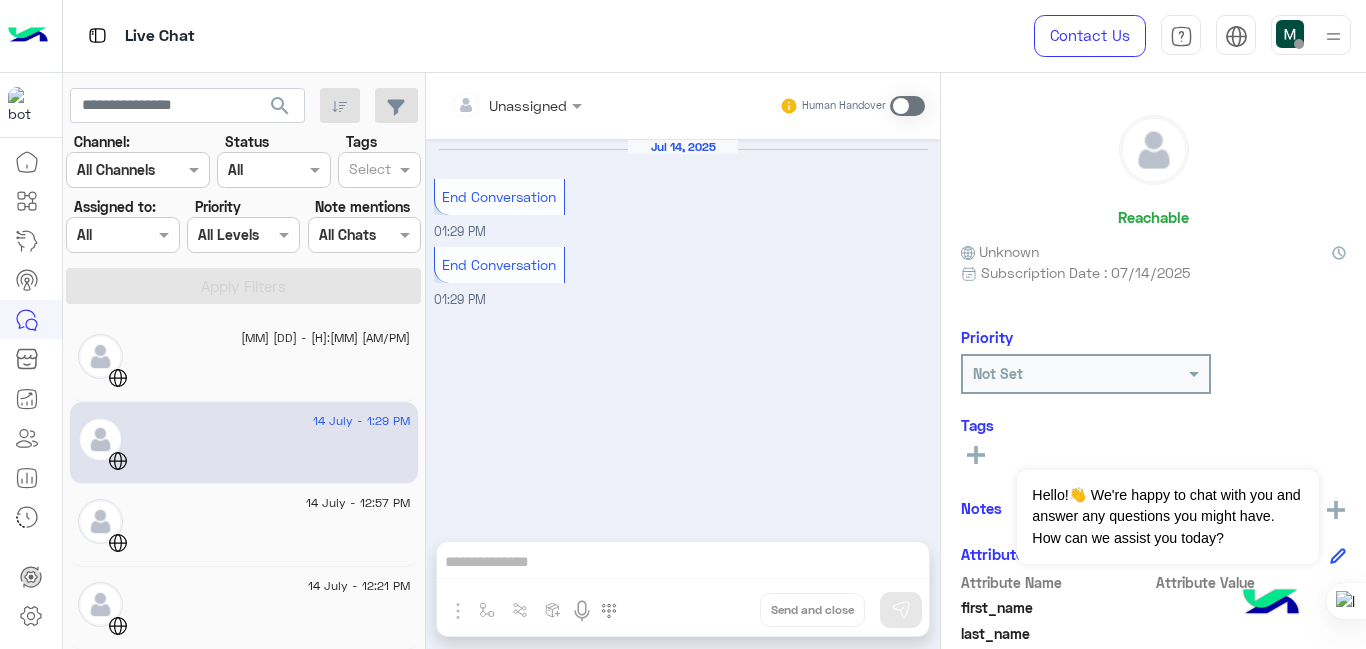 click 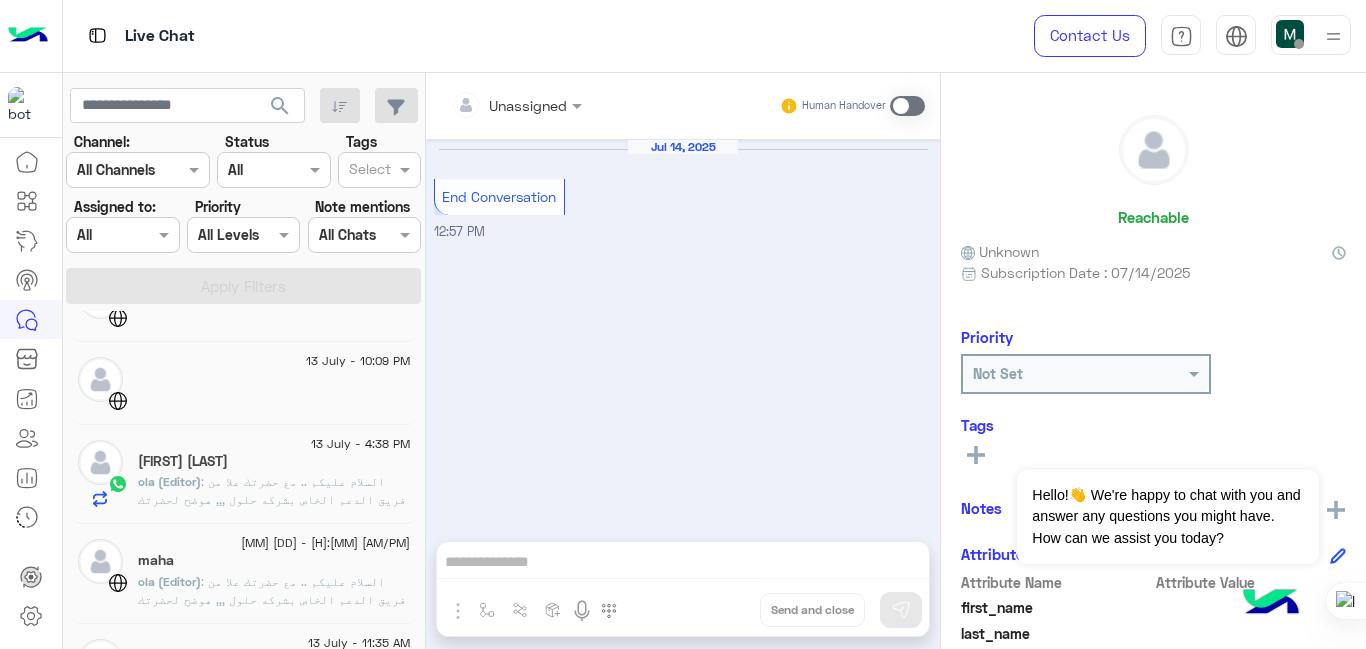 scroll, scrollTop: 557, scrollLeft: 0, axis: vertical 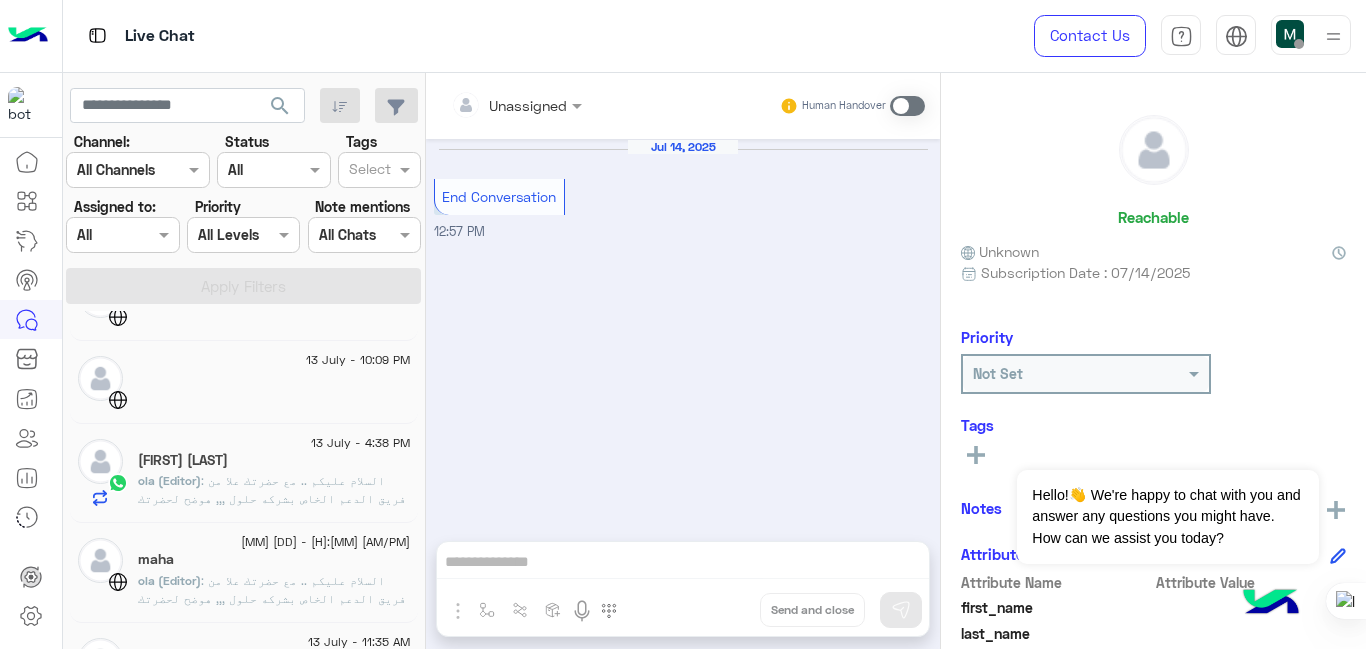 click on "13 July - 10:09 PM" 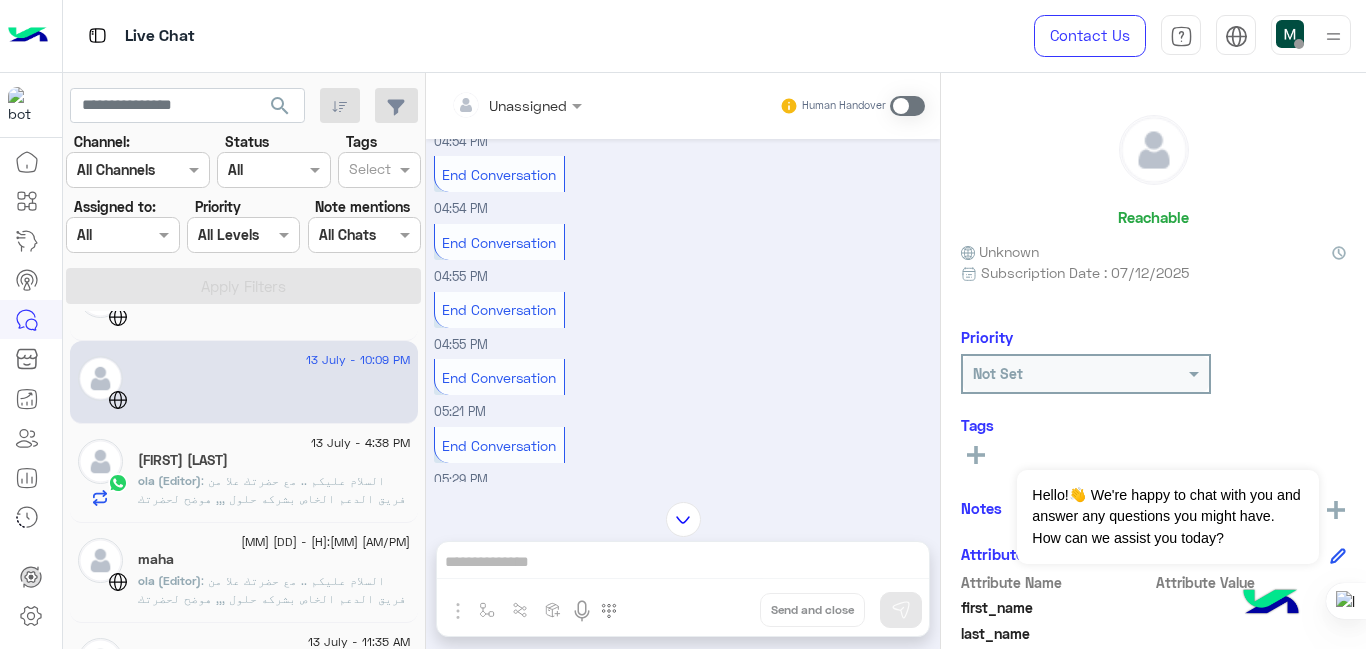 scroll, scrollTop: 0, scrollLeft: 0, axis: both 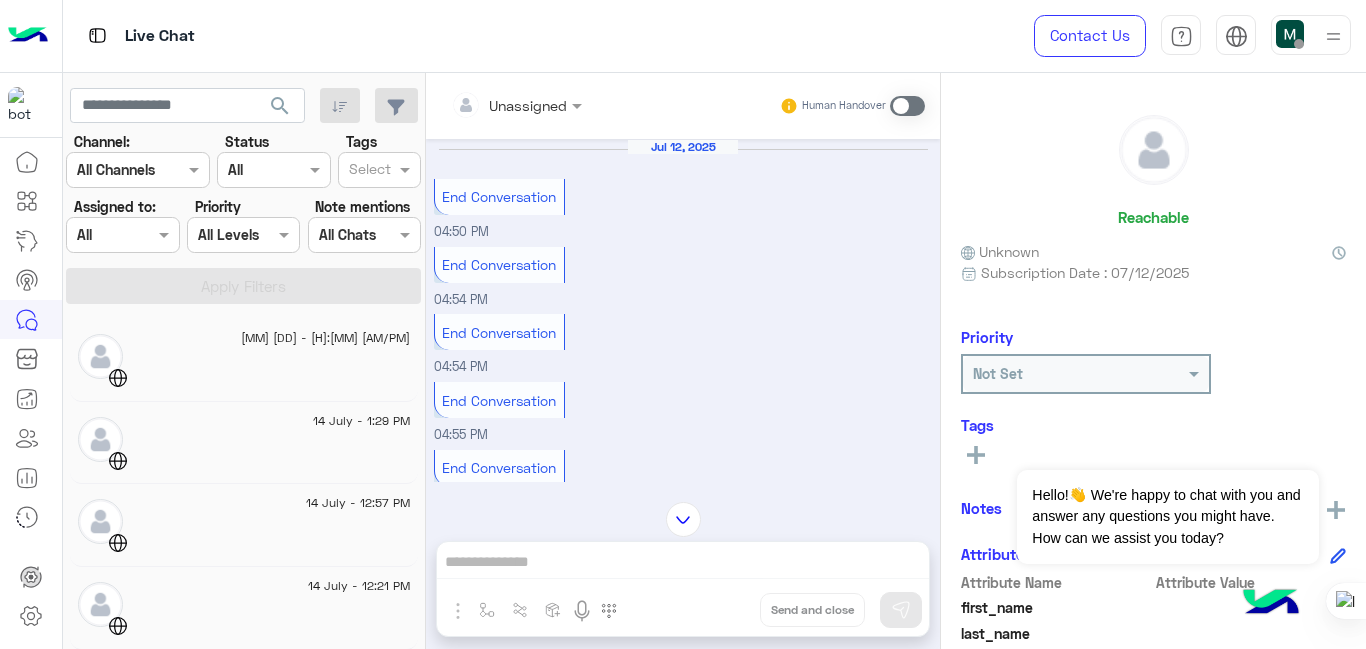 click on "14 July - 1:29 PM" 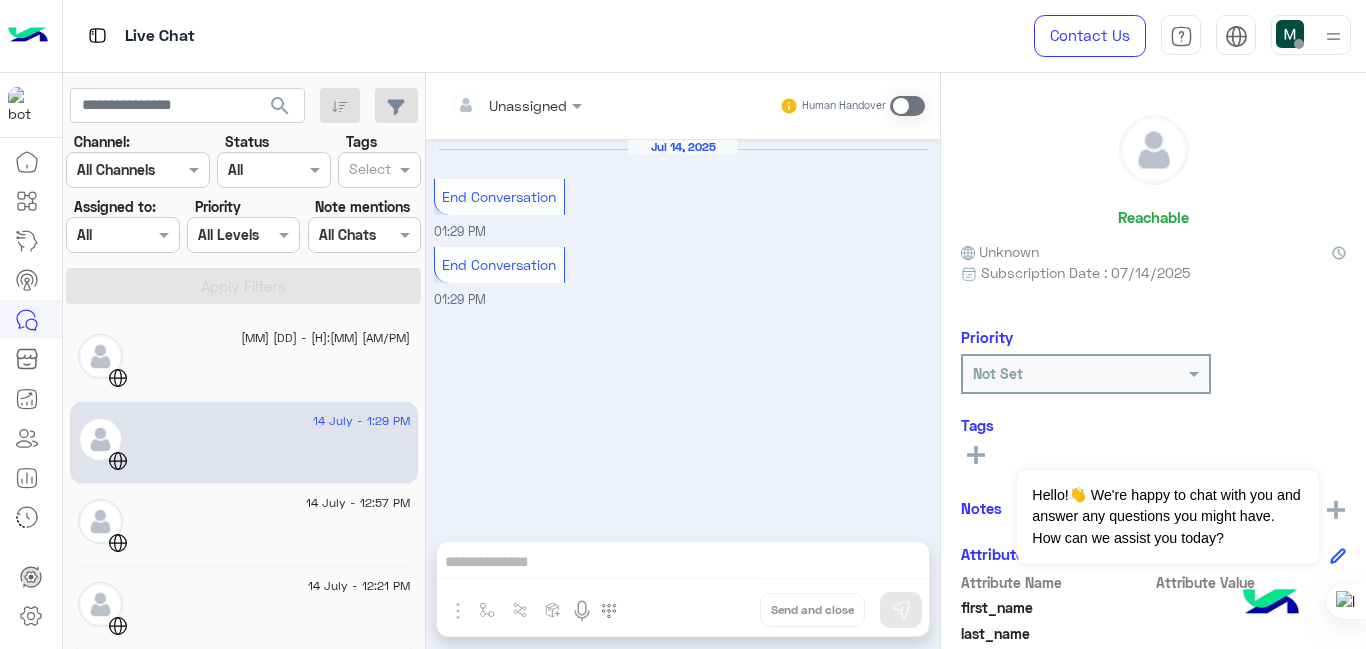 click at bounding box center [1271, 604] 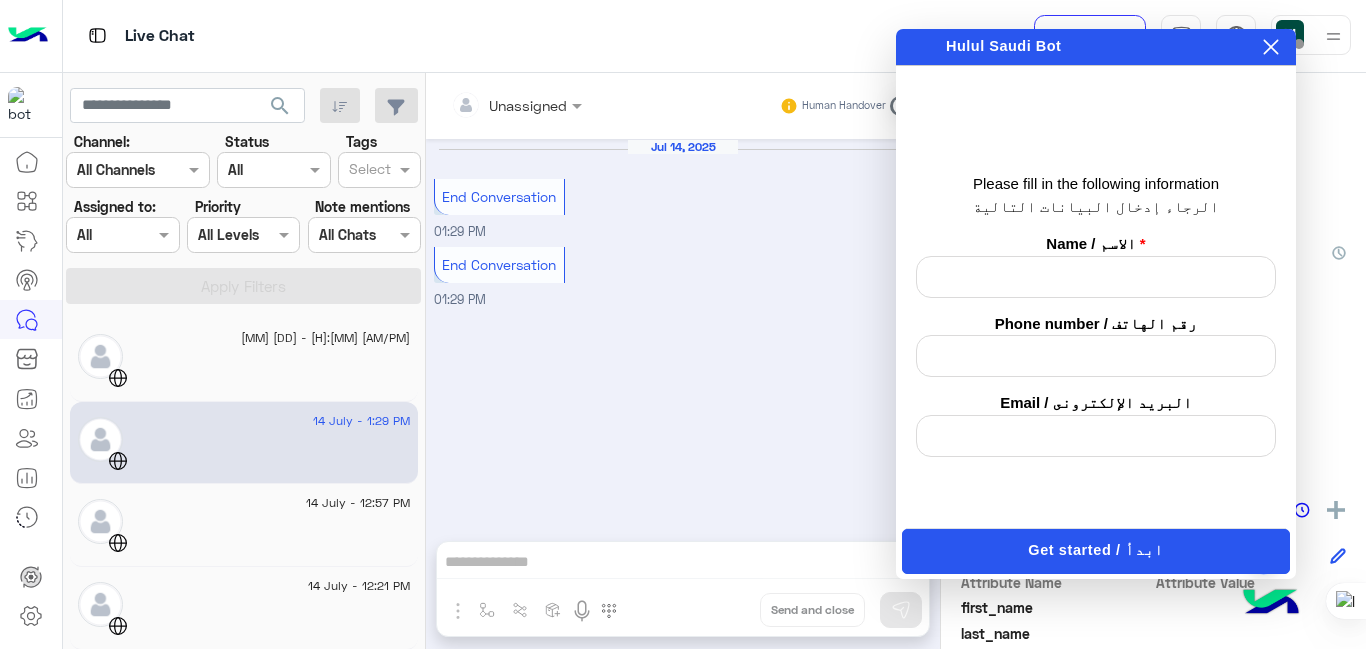 click at bounding box center [1271, 604] 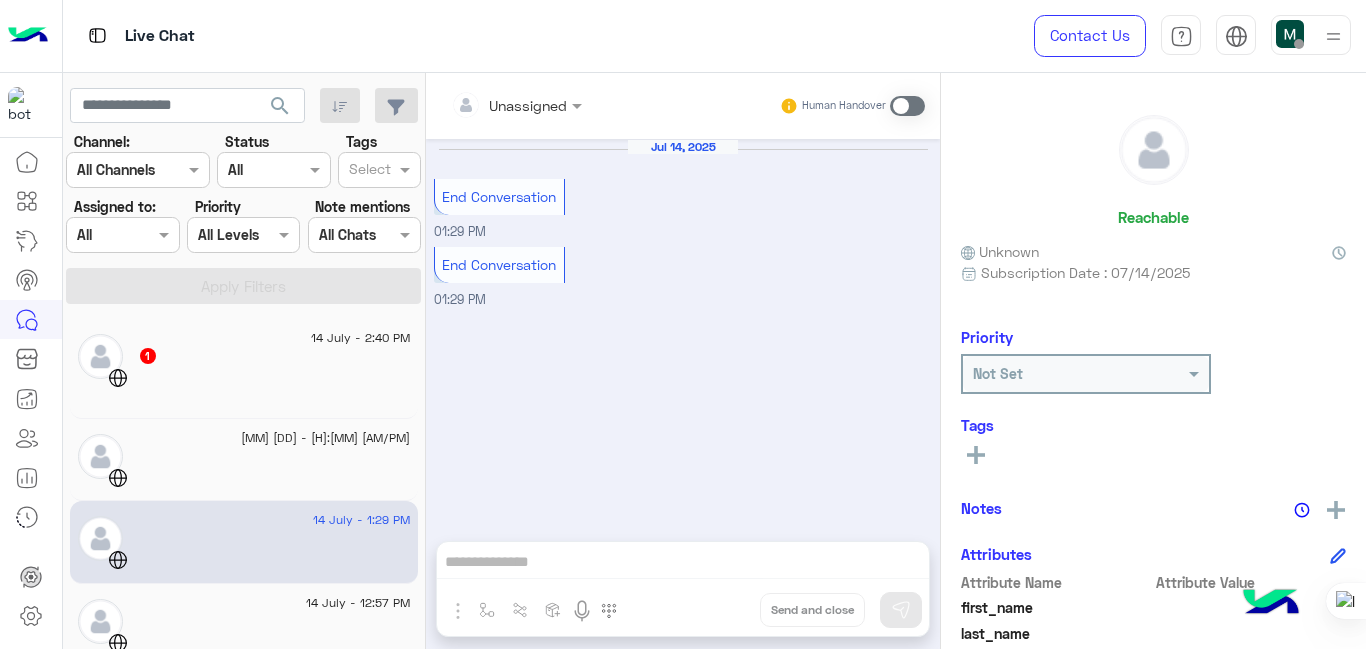 click on "1" 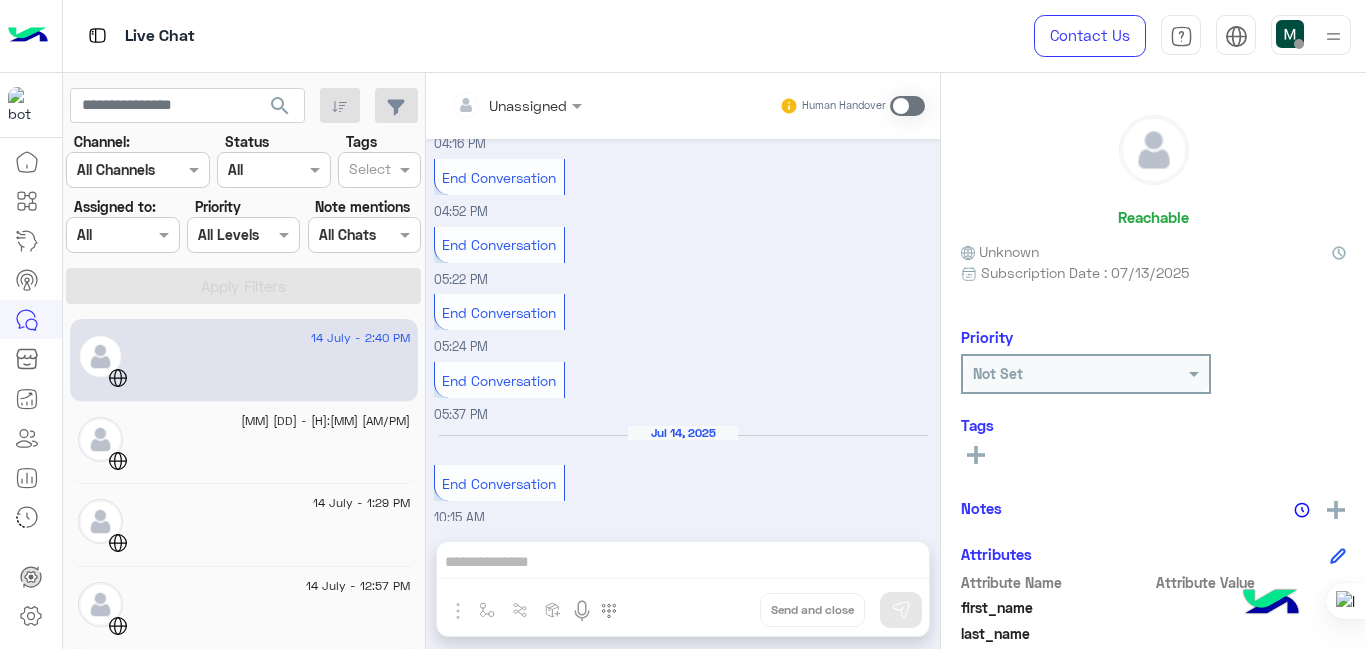 scroll, scrollTop: 298, scrollLeft: 0, axis: vertical 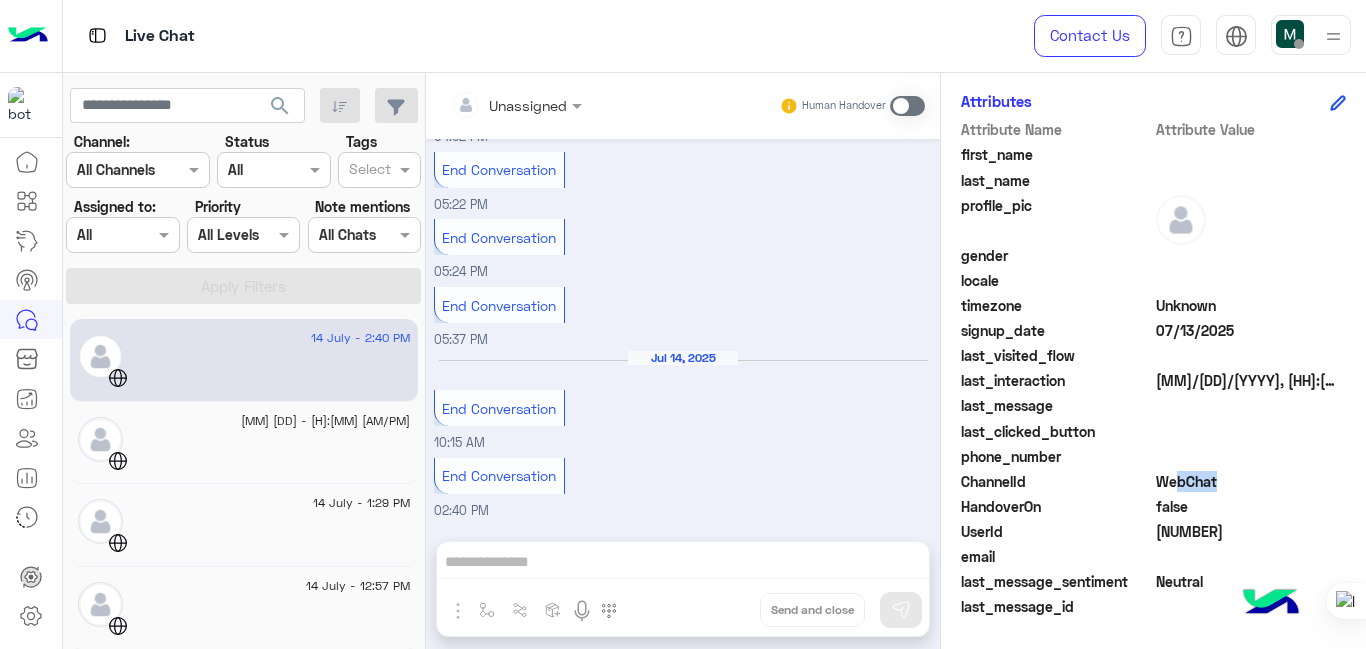 drag, startPoint x: 1166, startPoint y: 478, endPoint x: 1208, endPoint y: 474, distance: 42.190044 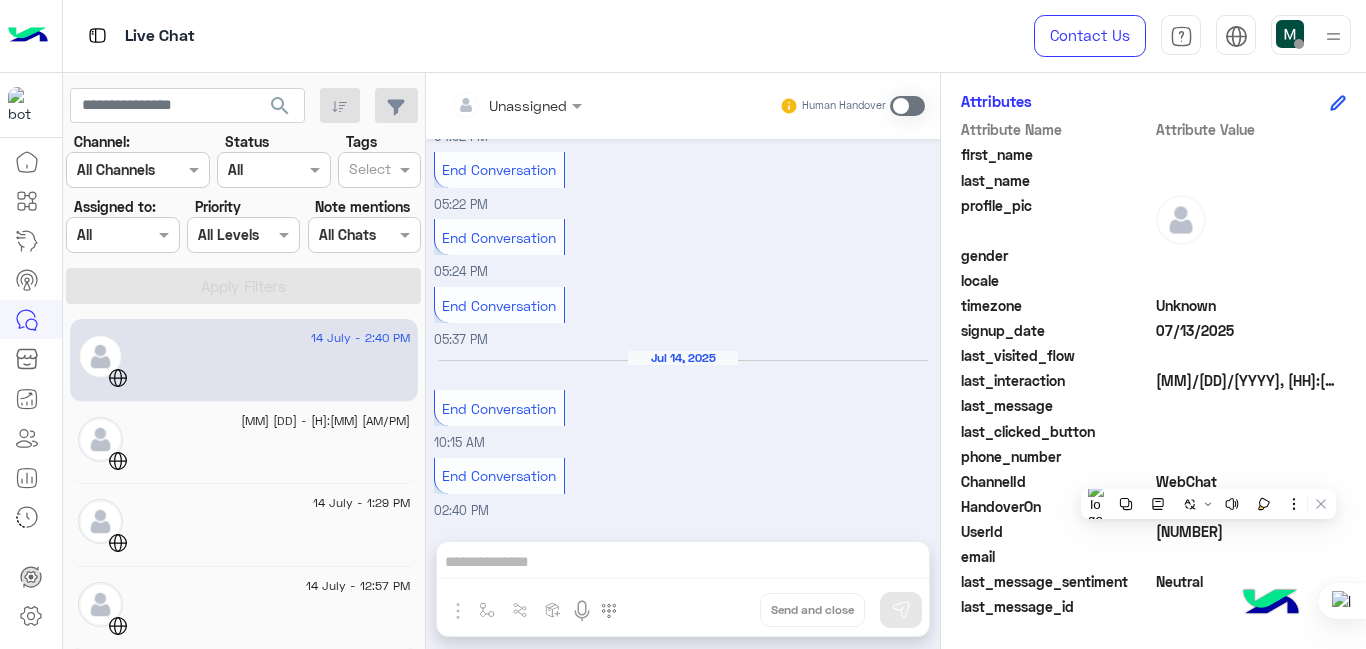 click on "[MM]/[DD]/[YYYY], [HH]:[MM] [AM/PM]" 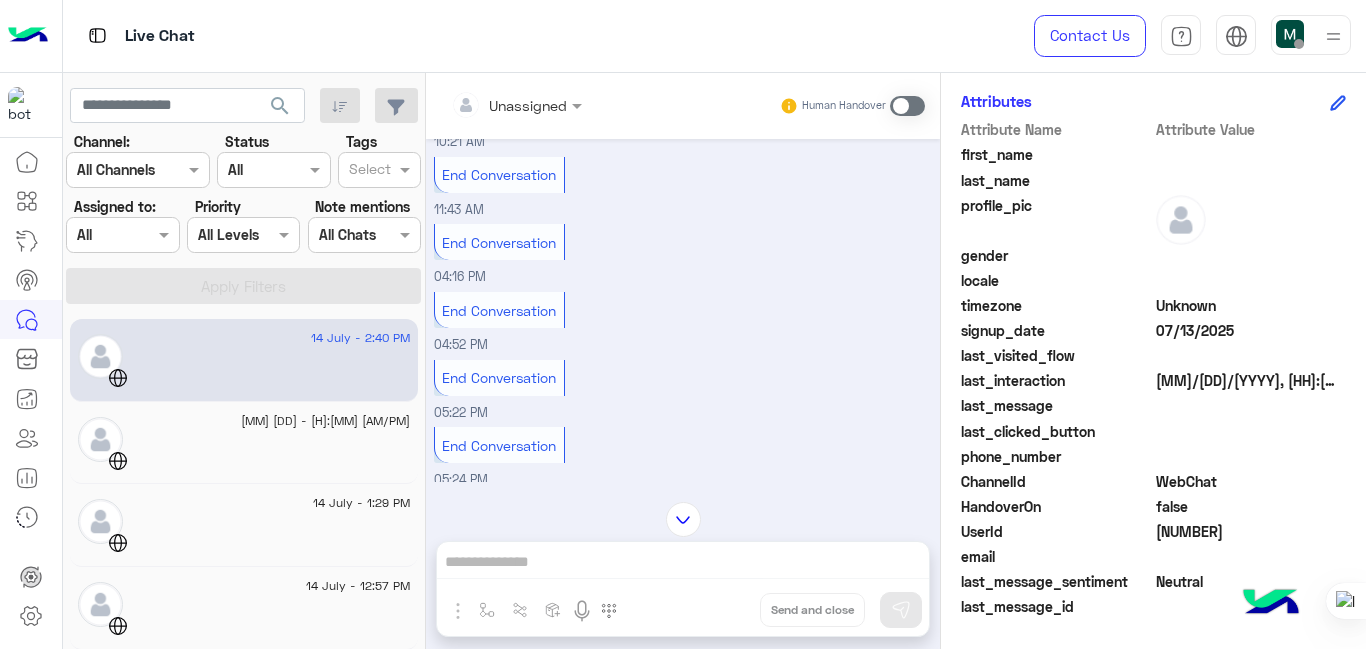 scroll, scrollTop: 298, scrollLeft: 0, axis: vertical 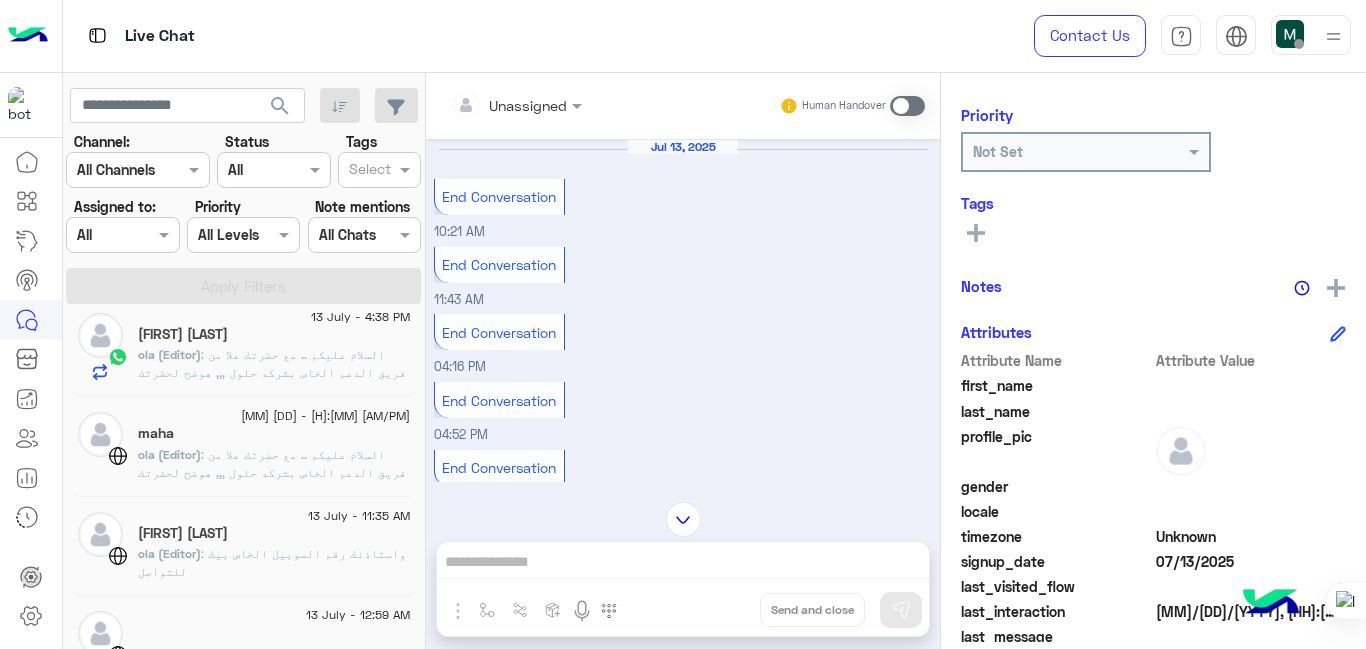 click on ": السلام عليكم .. مع حضرتك علا من فريق الدعم الخاص بشركه حلول ,,, هوضح لحضرتك بشكل سريع بالنسبه لحلول نحن شركة chatbot ، متخصصة في اللهجة العربية. نظرا لأننا شريك أعمال رسمي في META. وجودنا هو دعمك في حل التحول الرقمي الذي تدعمه الذكاء الاصطناعي التوليدية ، وكذلك لوضعك في عصر التجارة الاجتماعية تقدر برضو حضرتك تزور الموقع الرسمي الخاص بينا " " و لو في اي استفسار اخر تقدر توضحه و هيتم الرد في اقرب وقت https://hulul.ai/" 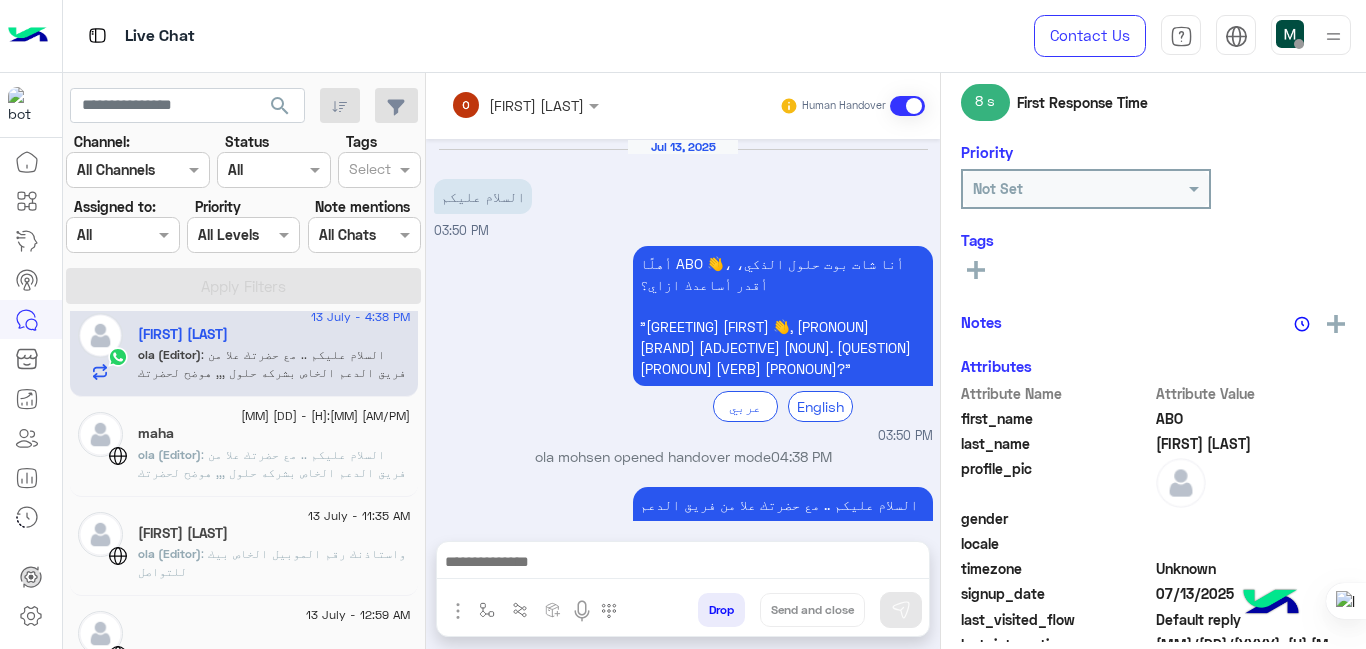 scroll, scrollTop: 281, scrollLeft: 0, axis: vertical 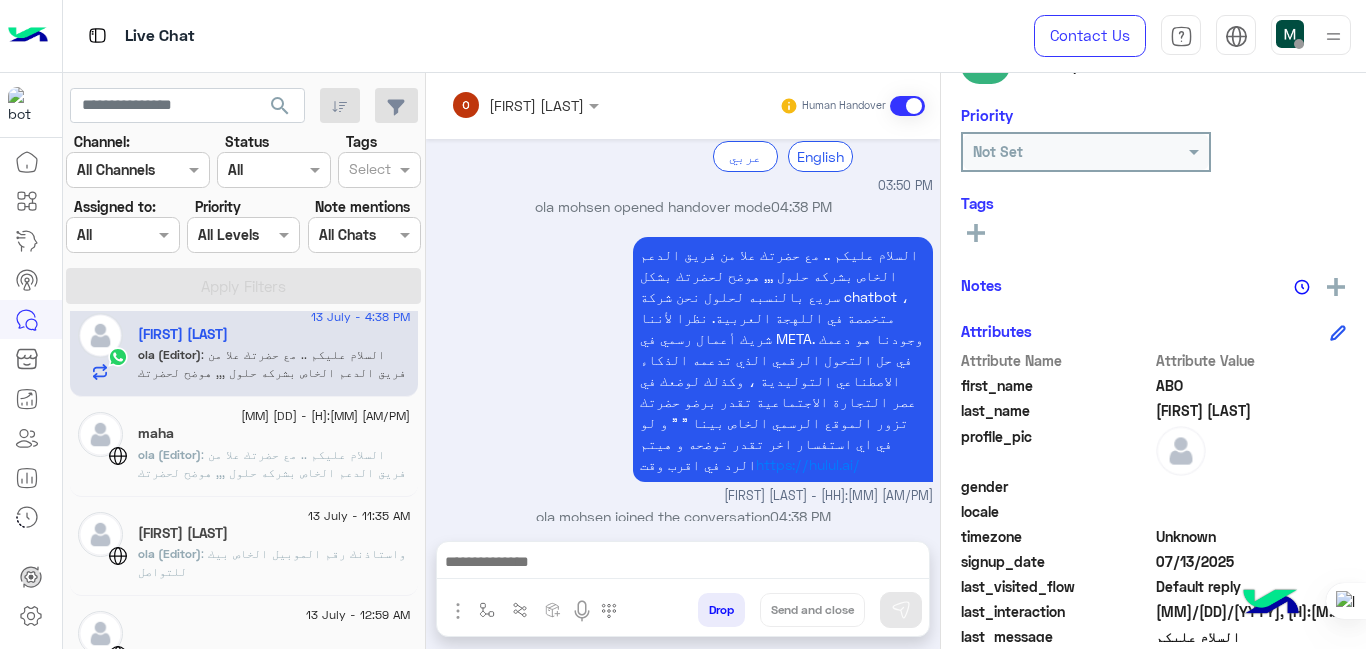 click on ": السلام عليكم .. مع حضرتك علا من فريق الدعم الخاص بشركه حلول ,,, هوضح لحضرتك بشكل سريع بالنسبه لحلول نحن شركة chatbot ، متخصصة في اللهجة العربية. نظرا لأننا شريك أعمال رسمي في META. وجودنا هو دعمك في حل التحول الرقمي الذي تدعمه الذكاء الاصطناعي التوليدية ، وكذلك لوضعك في عصر التجارة الاجتماعية تقدر برضو حضرتك تزور الموقع الرسمي الخاص بينا " " و لو في اي استفسار اخر تقدر توضحه و هيتم الرد في اقرب وقت https://hulul.ai/" 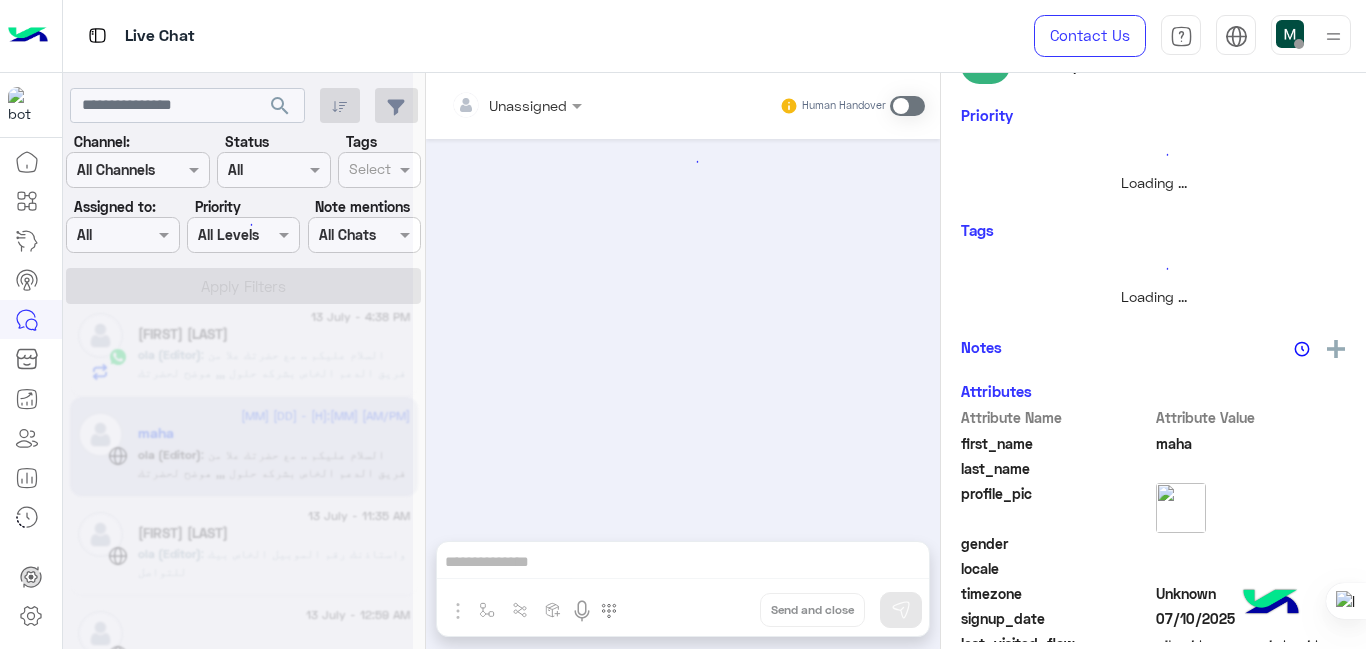 scroll, scrollTop: 0, scrollLeft: 0, axis: both 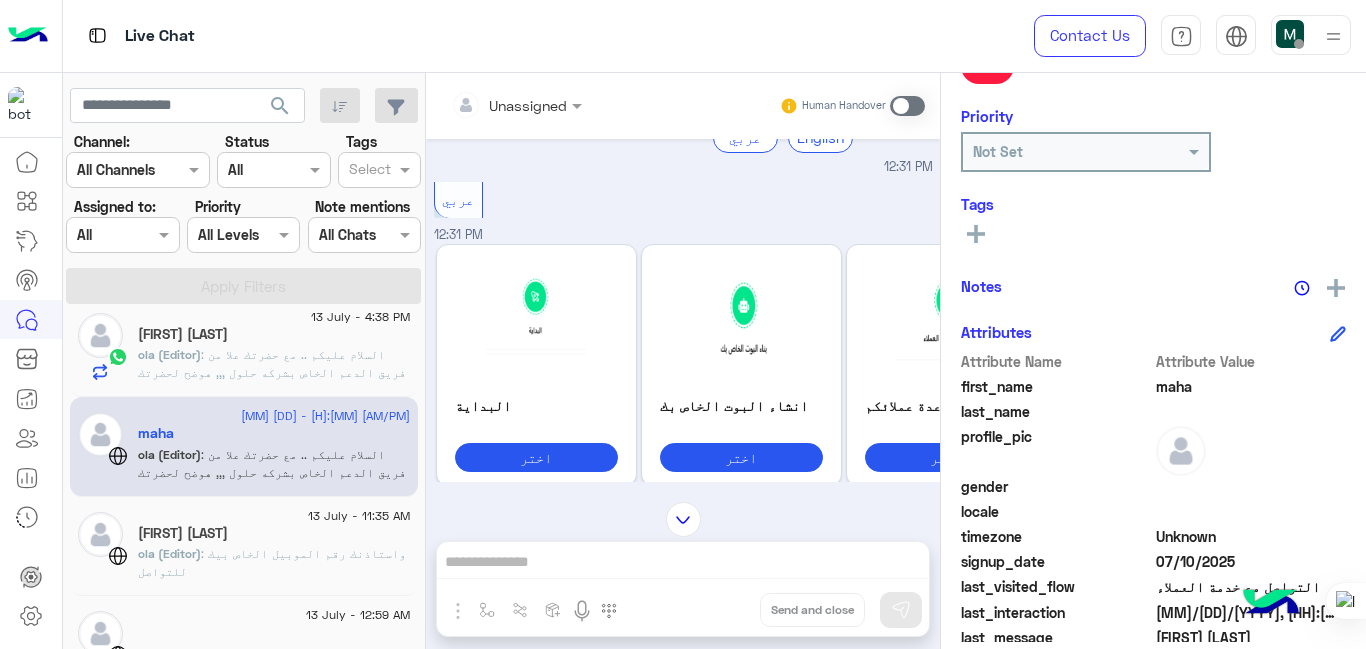 click at bounding box center (683, 519) 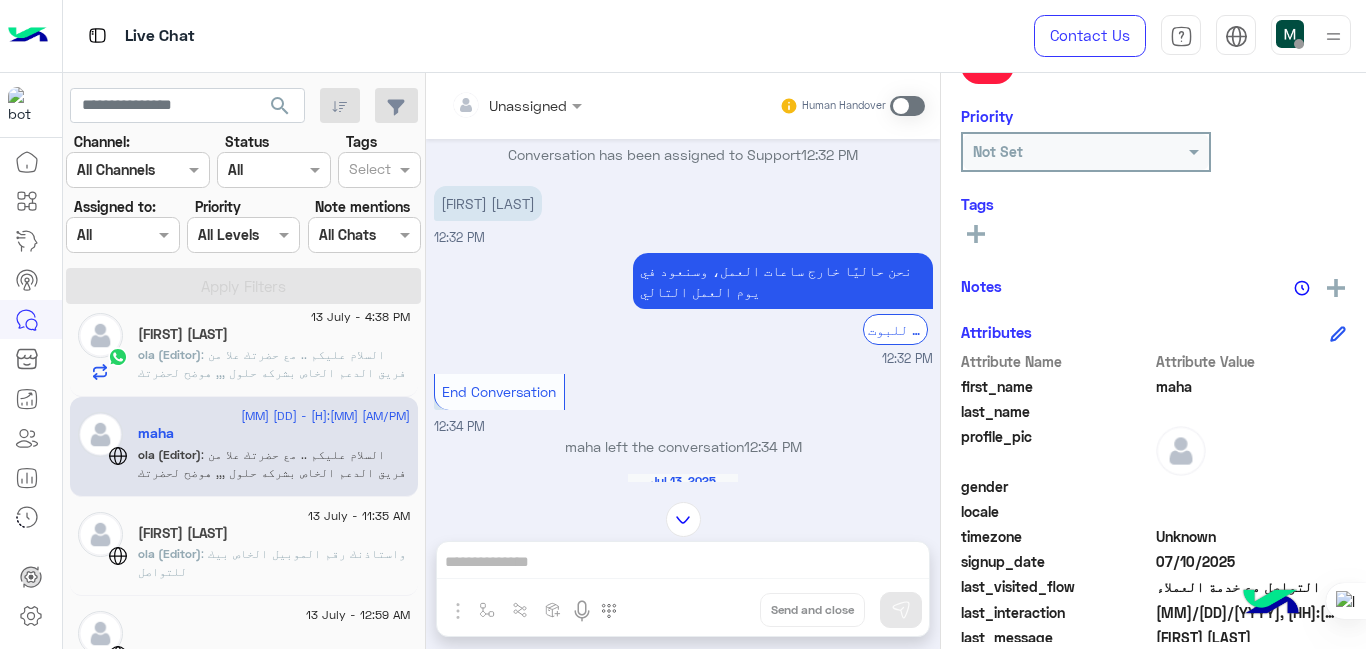 scroll, scrollTop: 2104, scrollLeft: 0, axis: vertical 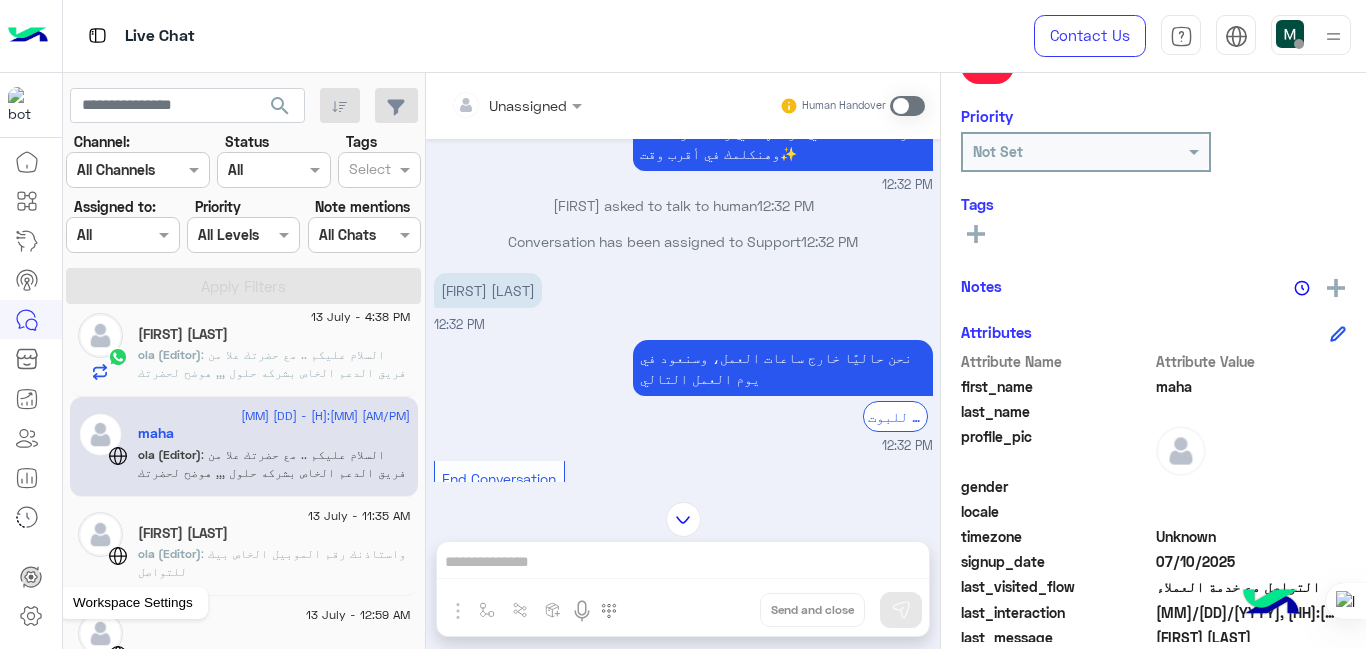 click 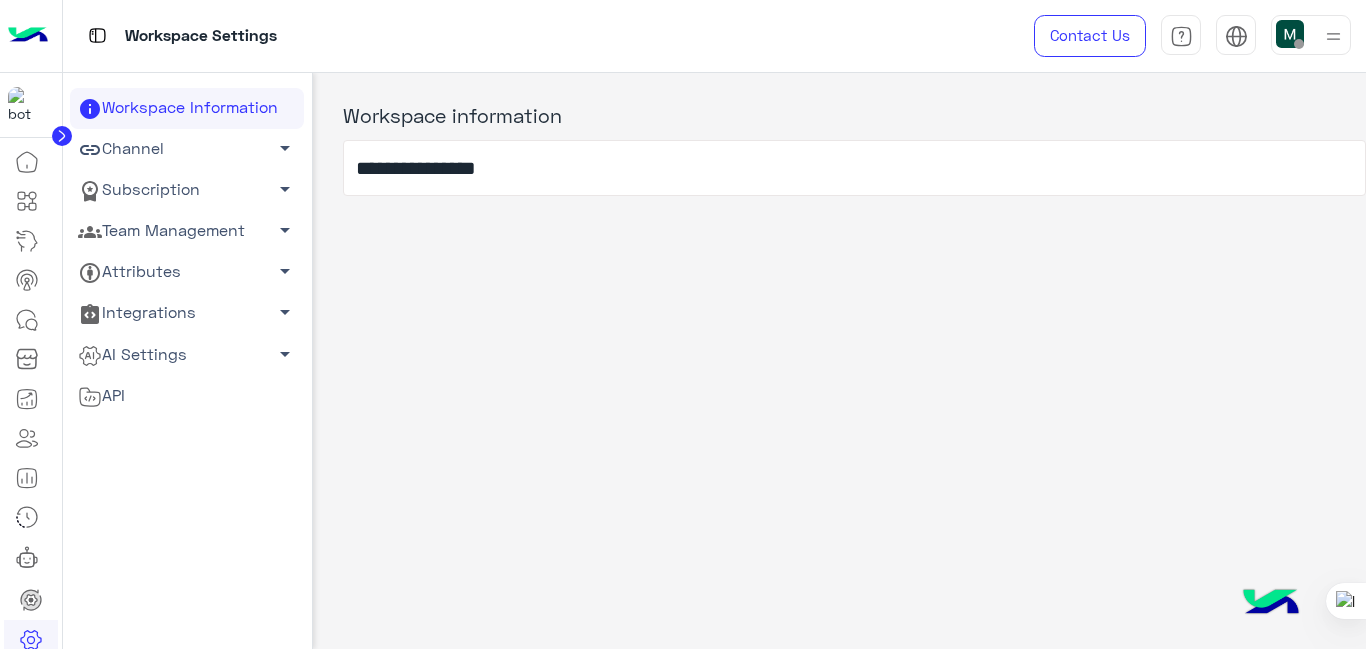 click on "Subscription   arrow_drop_down" 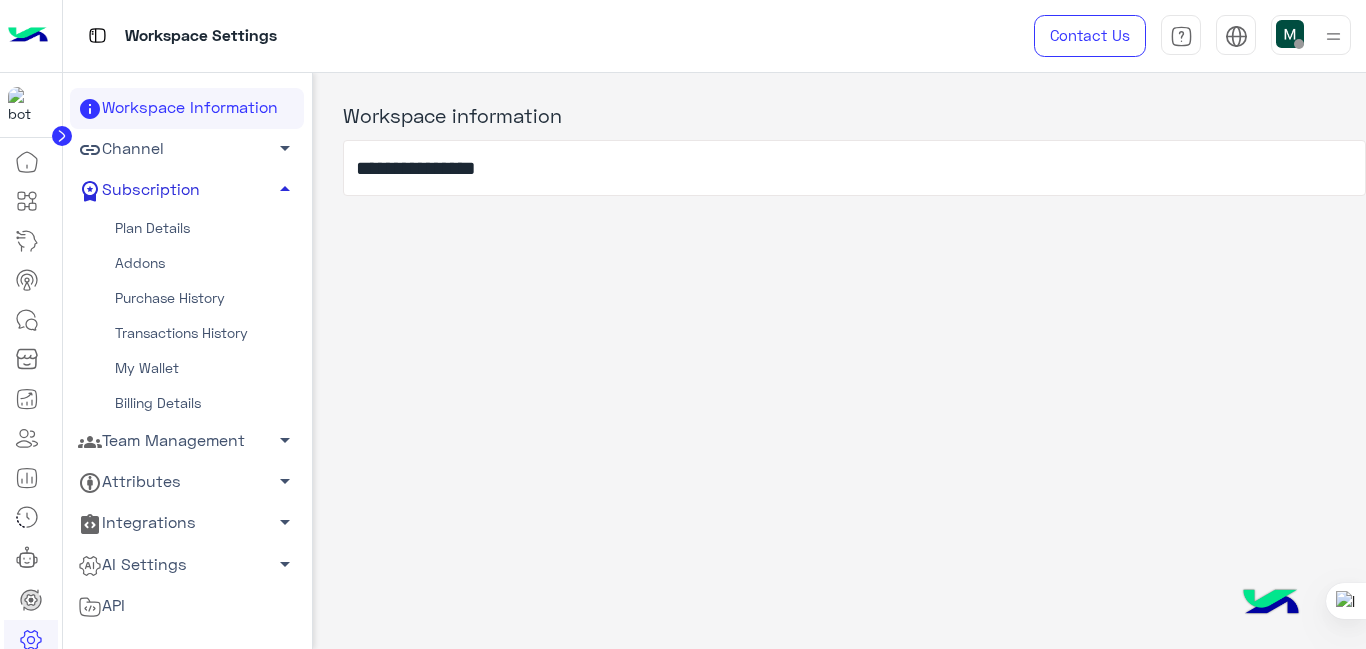 click on "Subscription   arrow_drop_up" 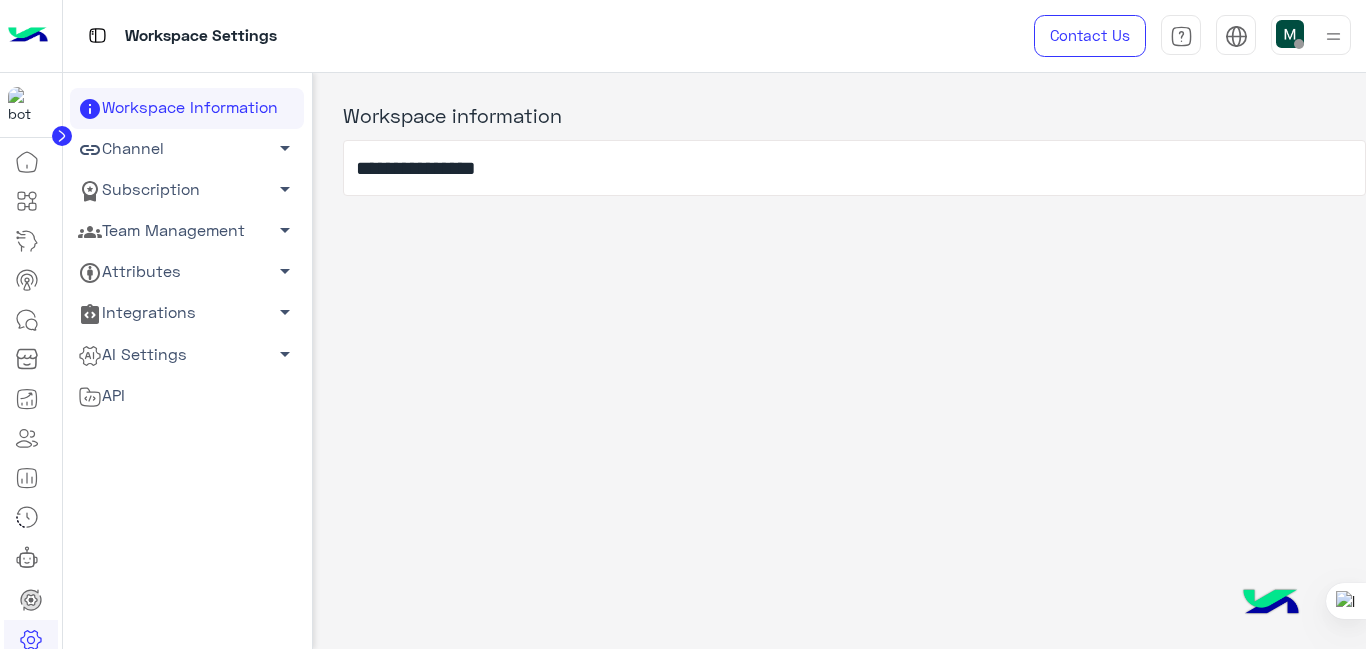 click on "Team Management   arrow_drop_down" 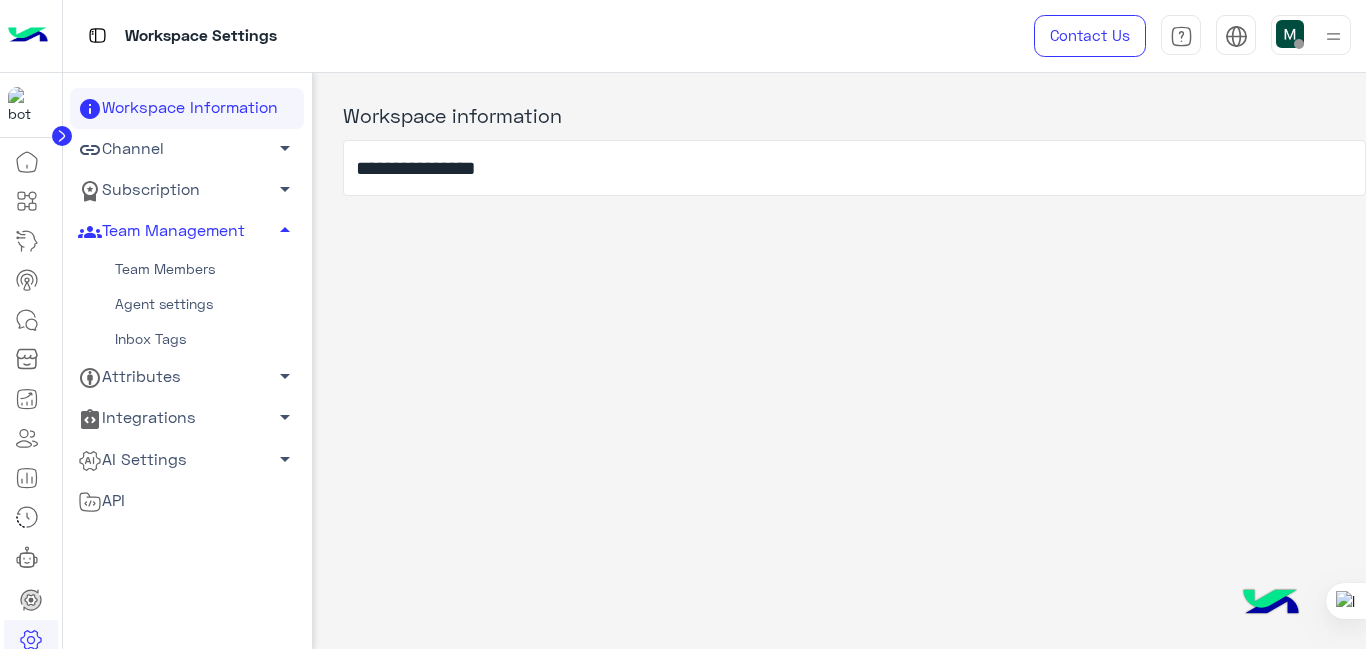 click on "Agent settings" 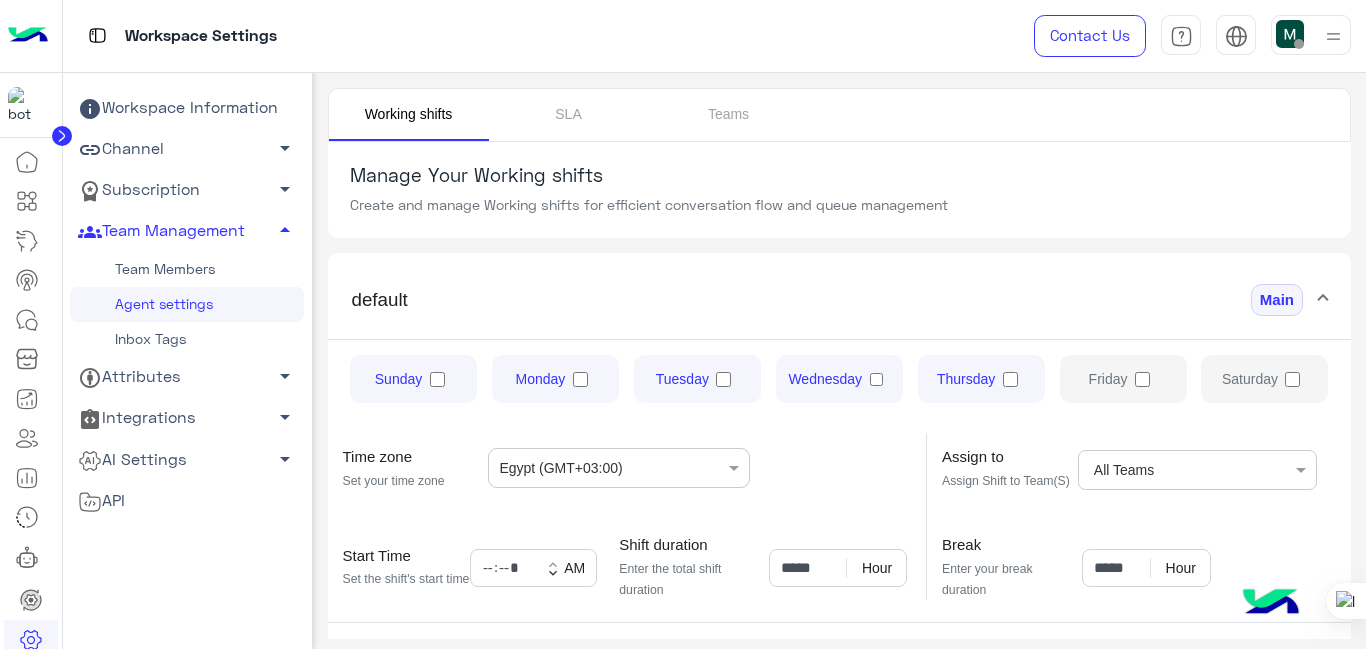 scroll, scrollTop: 136, scrollLeft: 0, axis: vertical 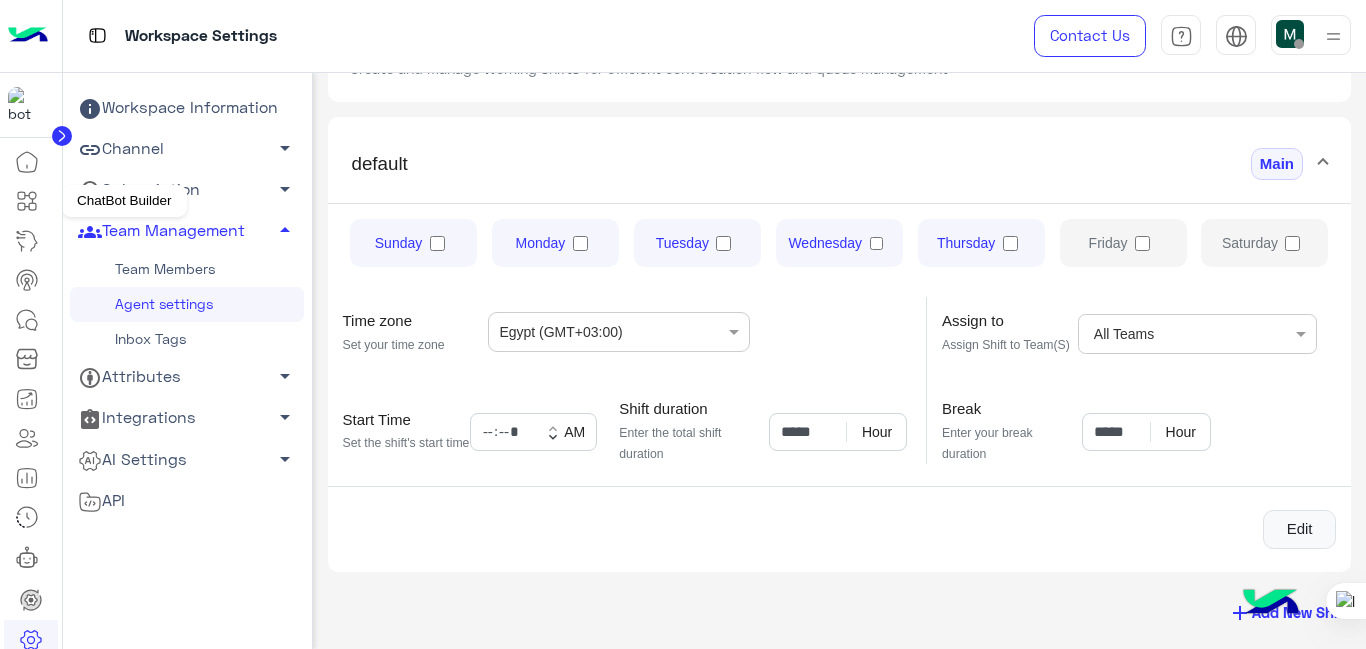 click 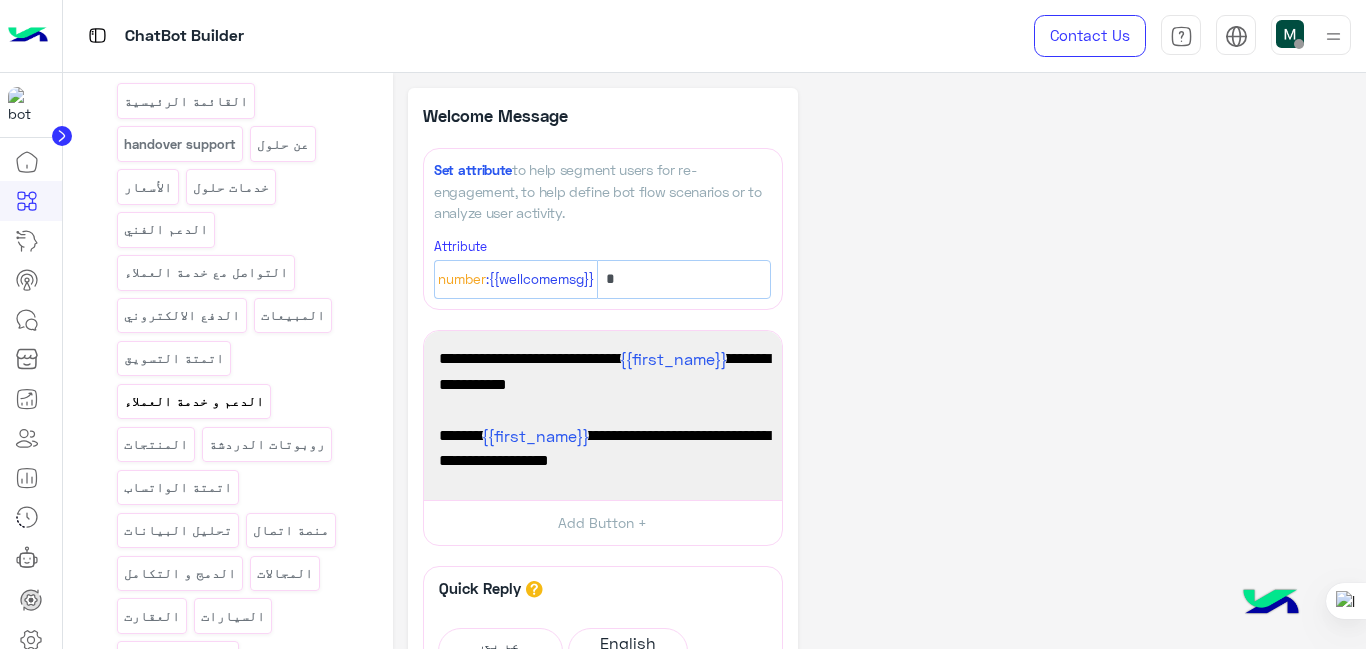 scroll, scrollTop: 302, scrollLeft: 0, axis: vertical 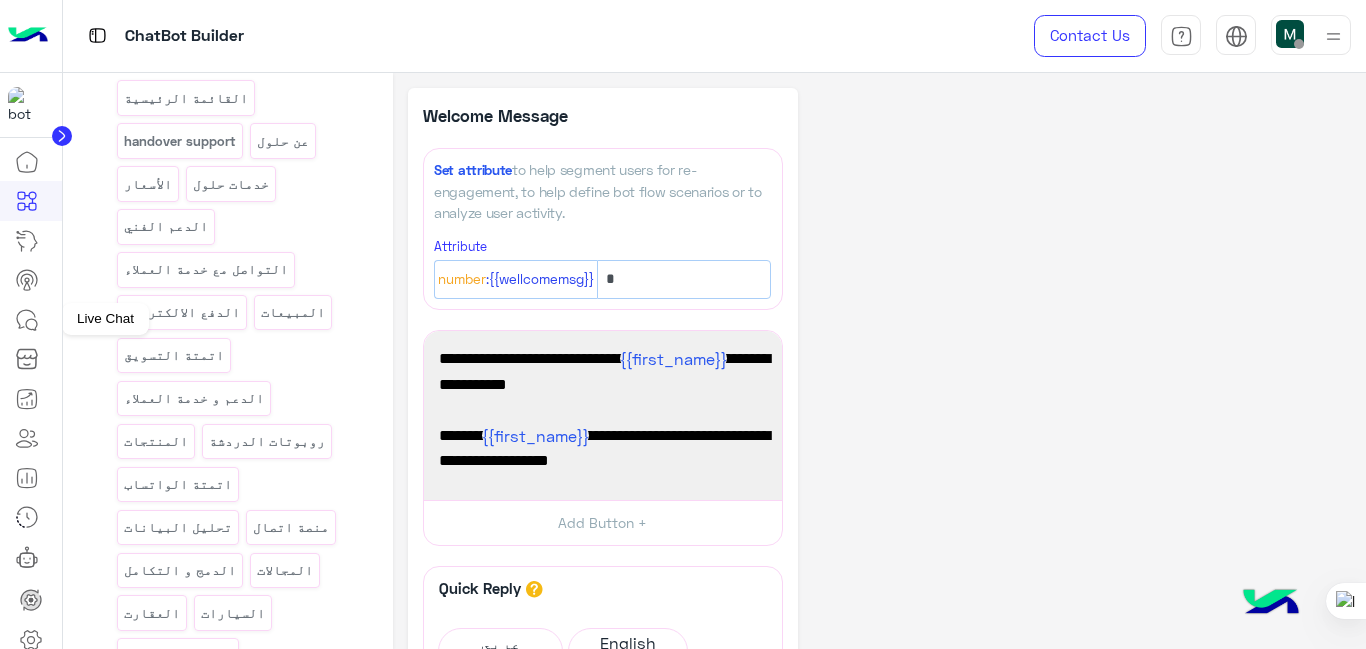 click 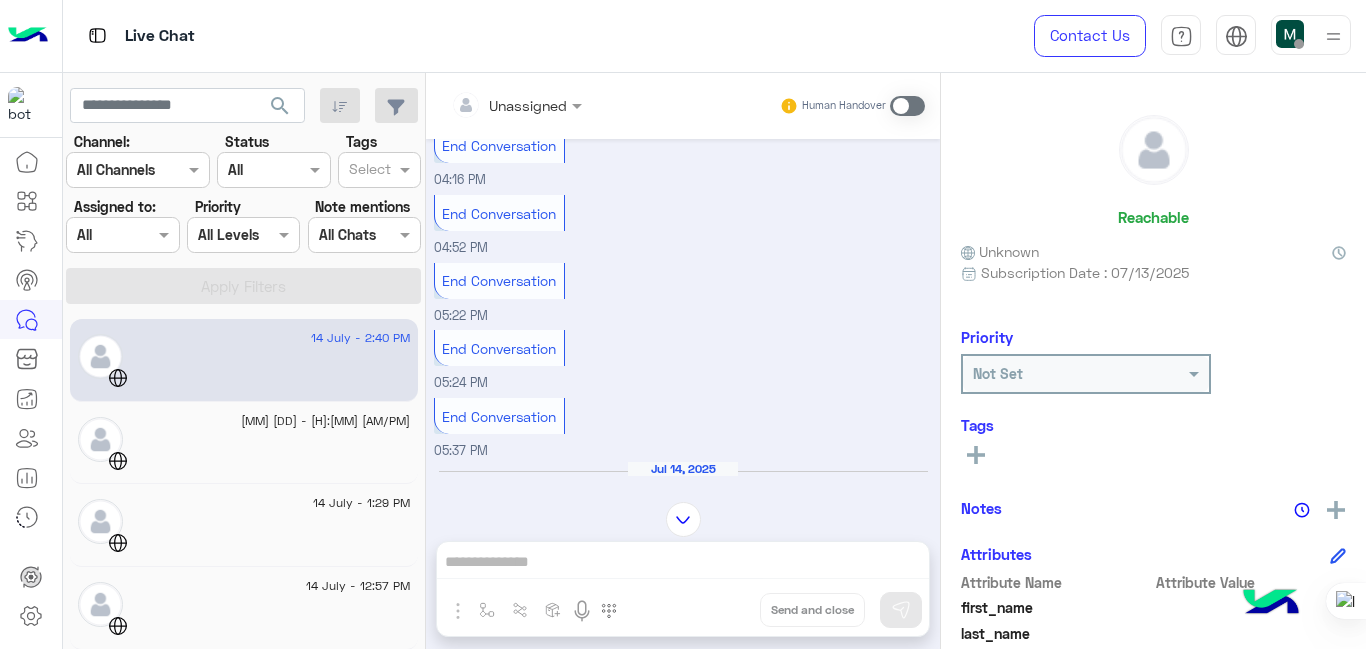 scroll, scrollTop: 298, scrollLeft: 0, axis: vertical 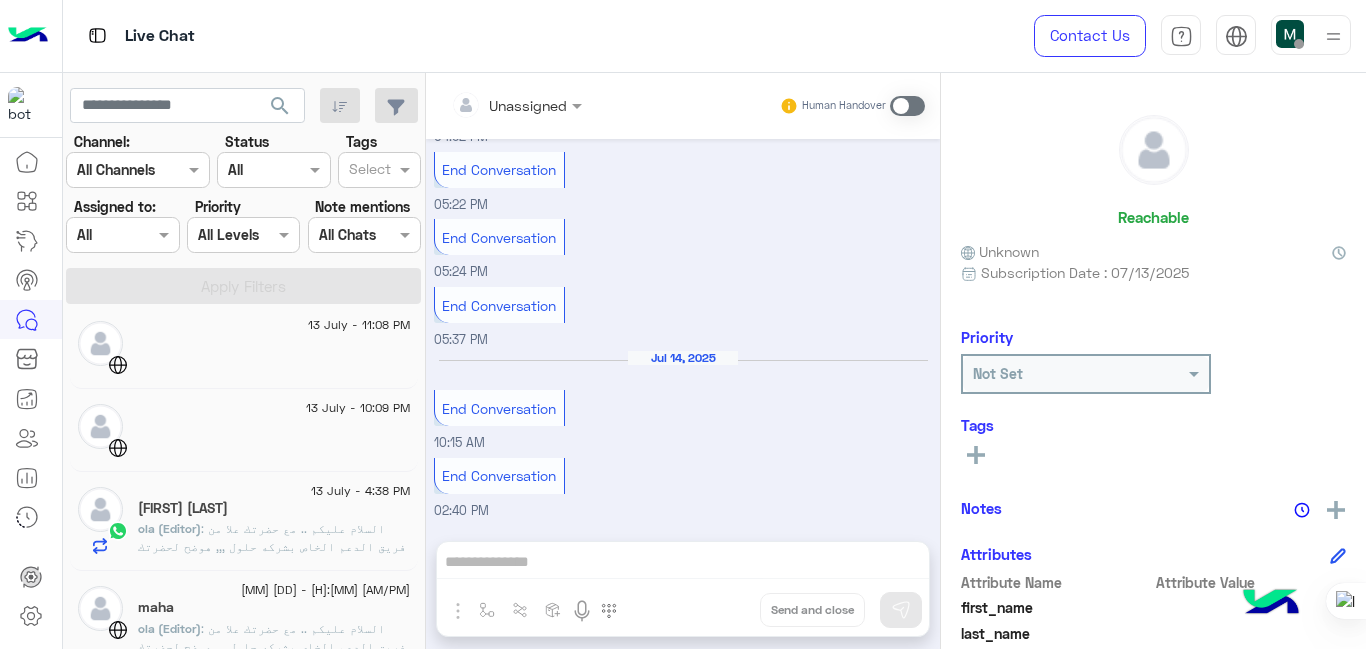 click on ": السلام عليكم .. مع حضرتك علا من فريق الدعم الخاص بشركه حلول ,,, هوضح لحضرتك بشكل سريع بالنسبه لحلول نحن شركة chatbot ، متخصصة في اللهجة العربية. نظرا لأننا شريك أعمال رسمي في META. وجودنا هو دعمك في حل التحول الرقمي الذي تدعمه الذكاء الاصطناعي التوليدية ، وكذلك لوضعك في عصر التجارة الاجتماعية تقدر برضو حضرتك تزور الموقع الرسمي الخاص بينا " " و لو في اي استفسار اخر تقدر توضحه و هيتم الرد في اقرب وقت https://hulul.ai/" 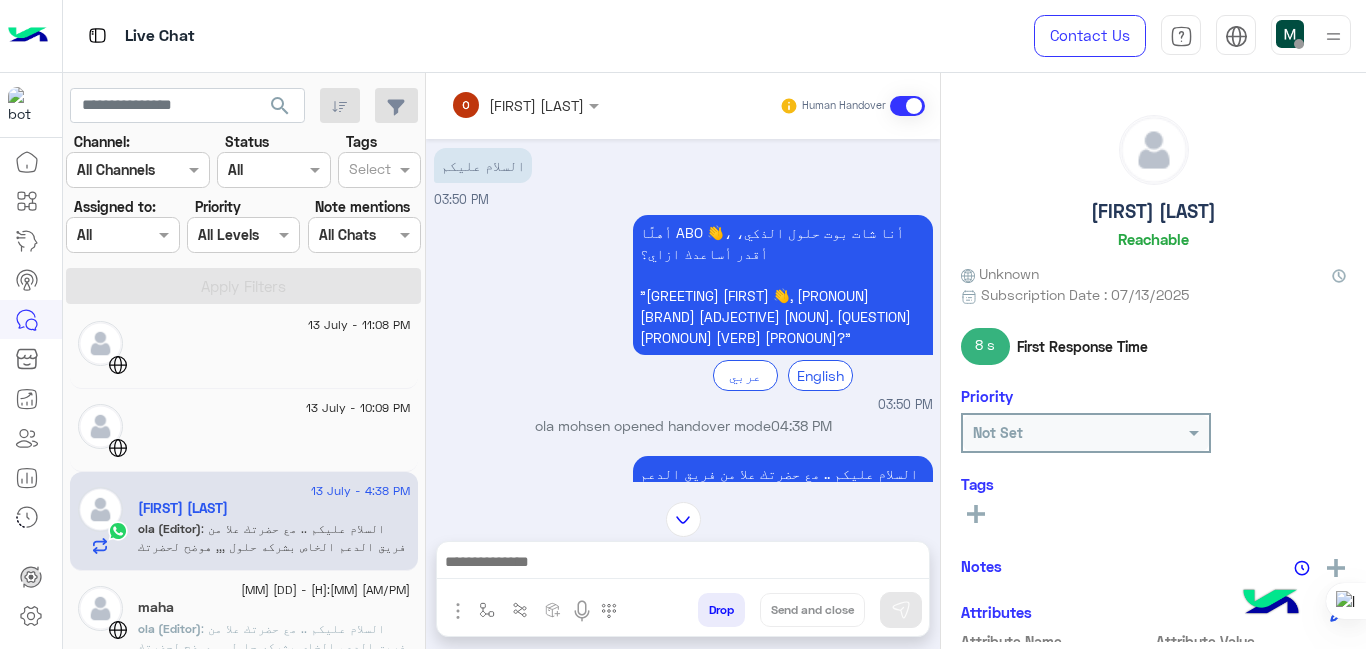 scroll, scrollTop: 0, scrollLeft: 0, axis: both 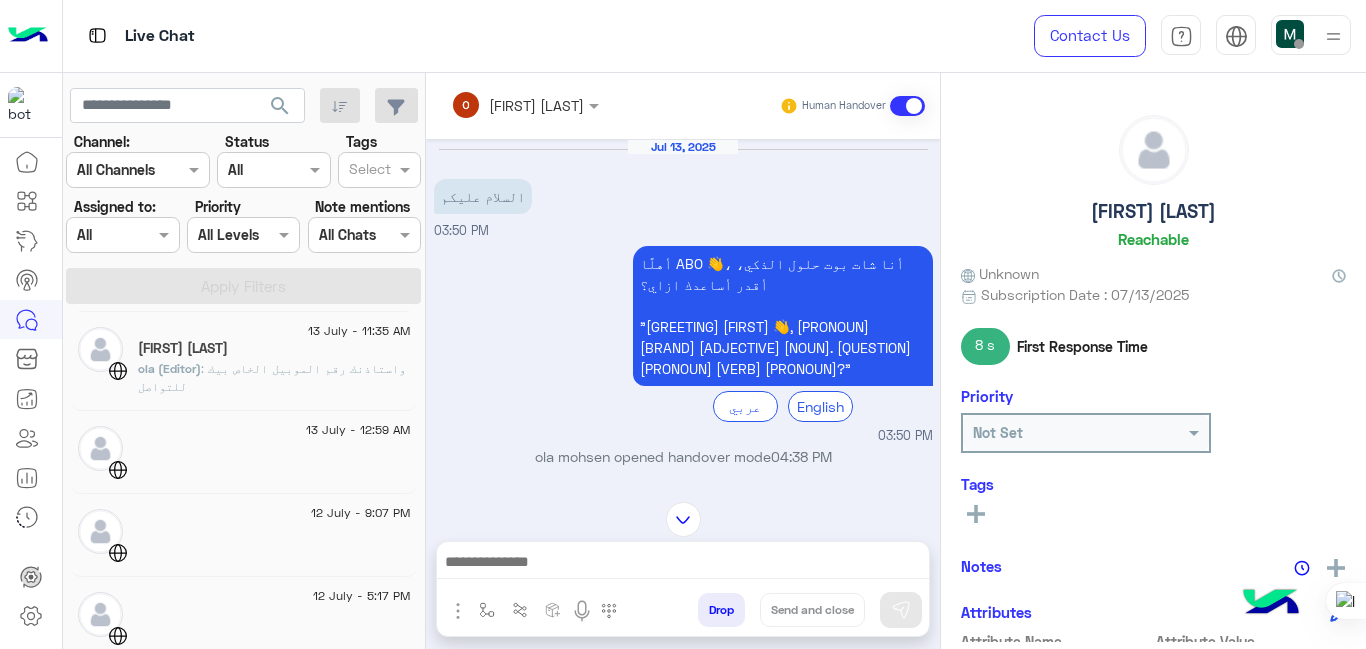 click on ": واستاذنك  رقم الموبيل الخاص بيك للتواصل" 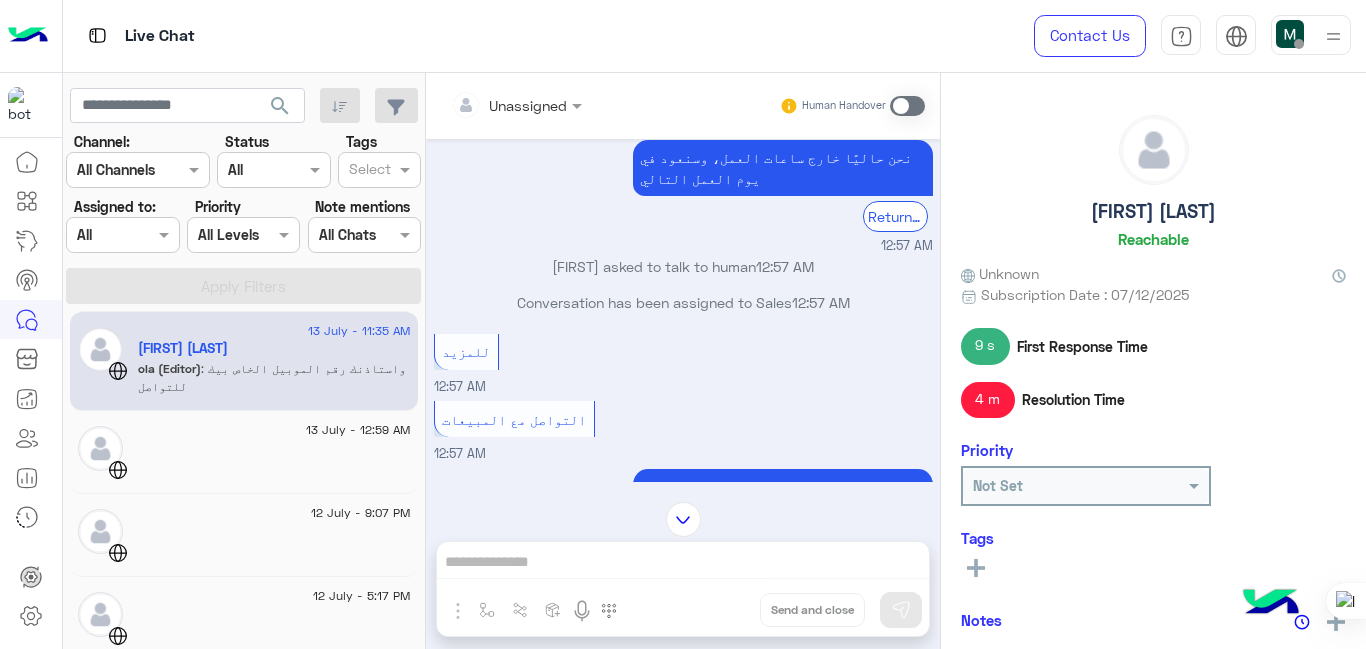 scroll, scrollTop: 999, scrollLeft: 0, axis: vertical 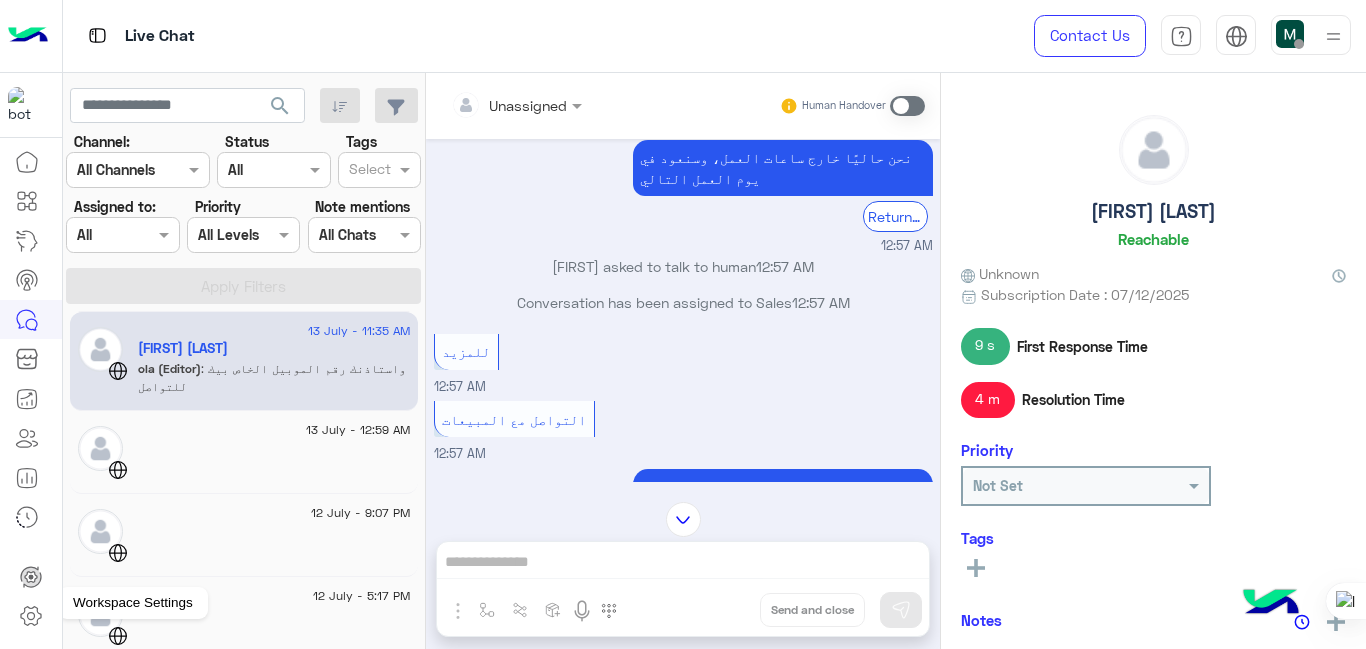 click at bounding box center (31, 616) 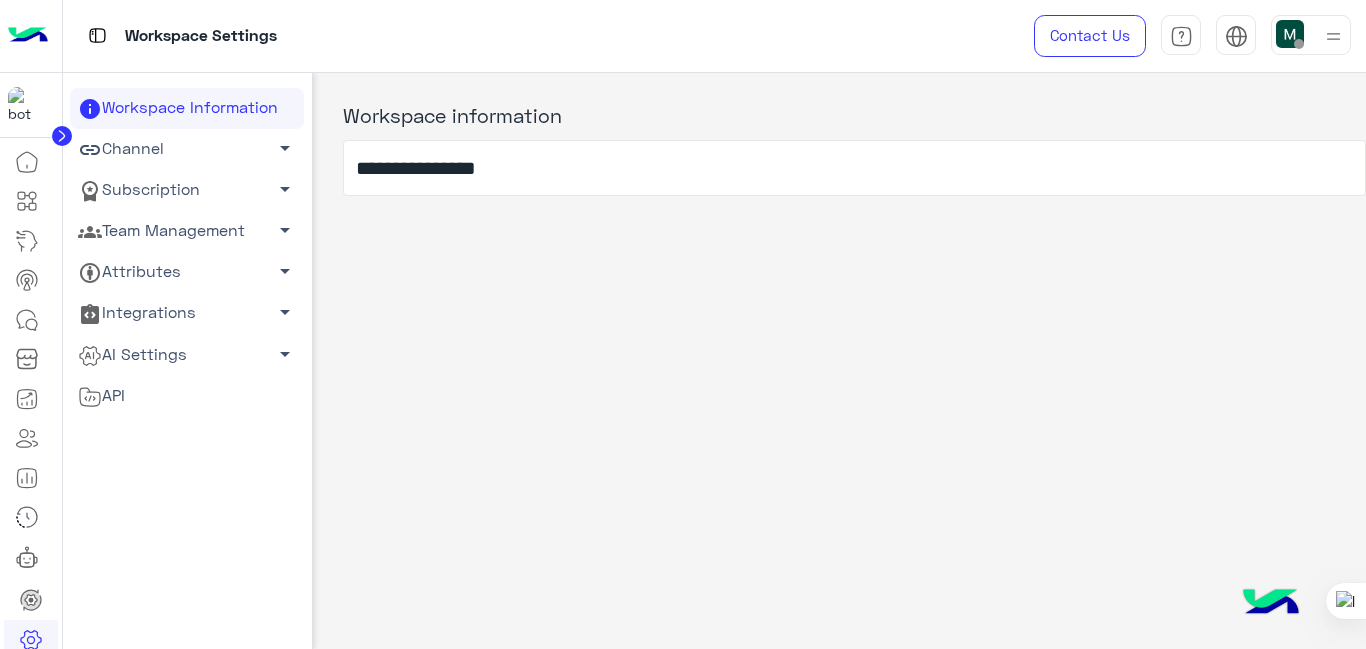 click on "Team Management   arrow_drop_down" 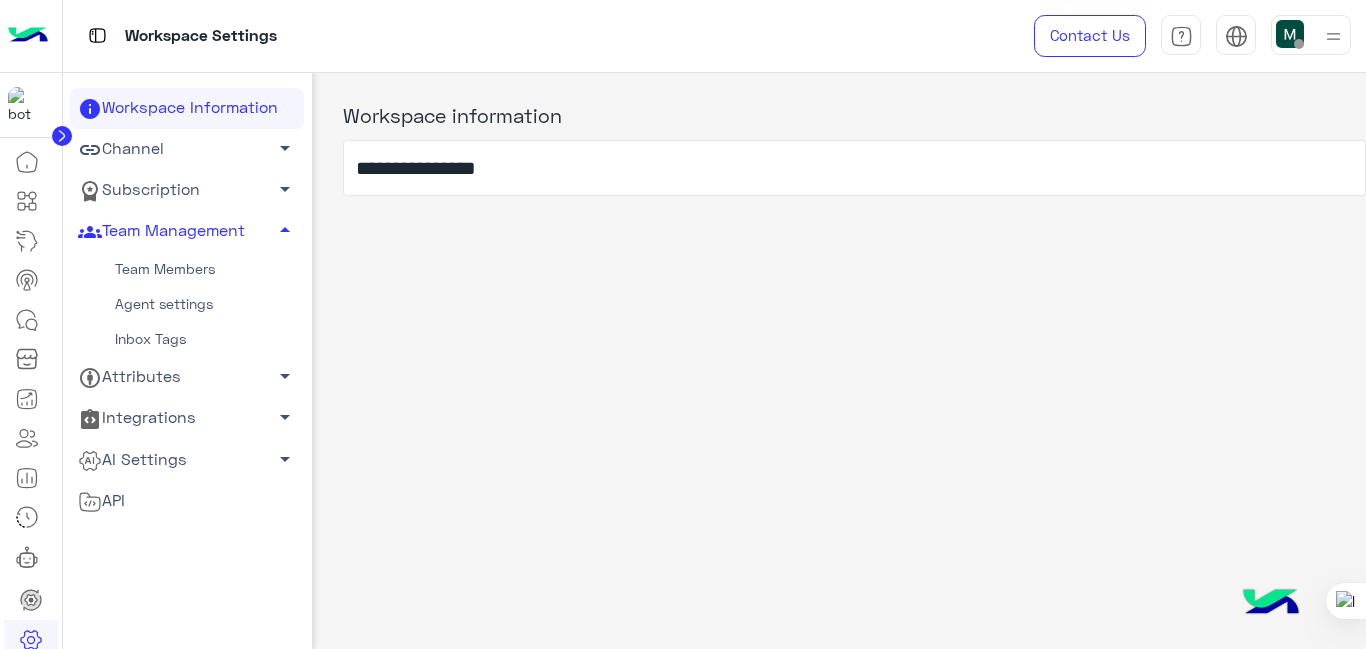 click on "Agent settings" 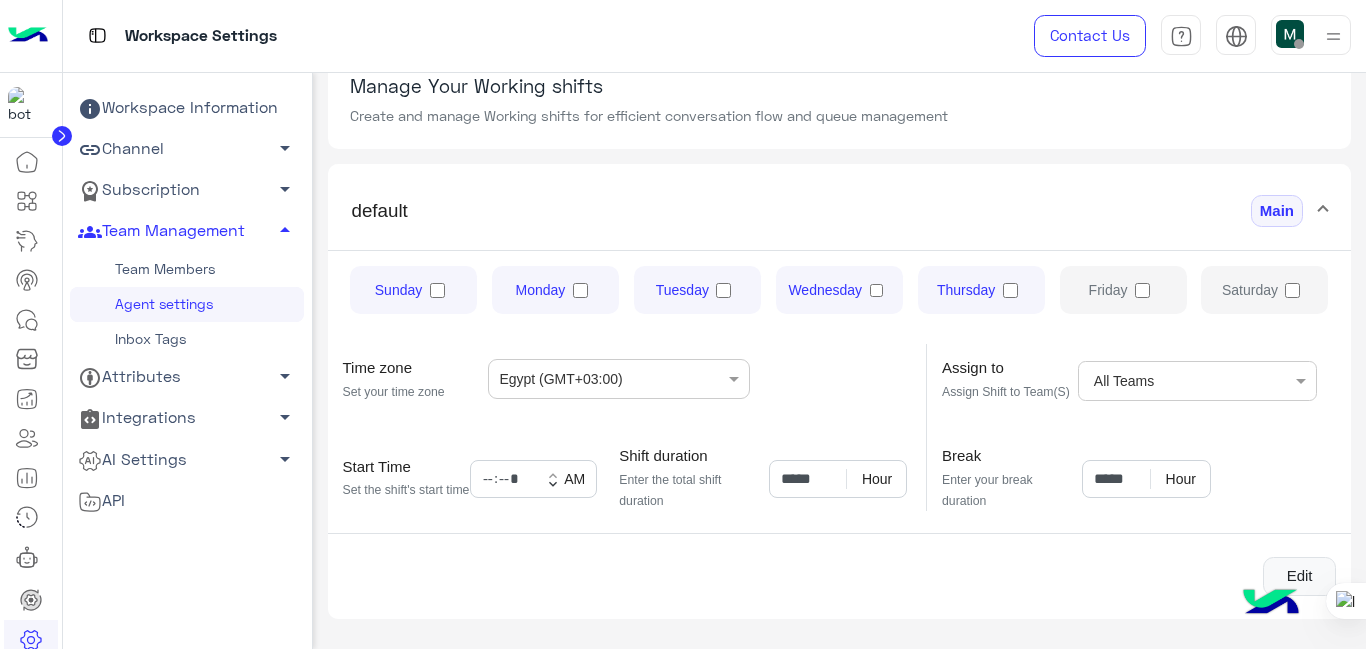 scroll, scrollTop: 114, scrollLeft: 0, axis: vertical 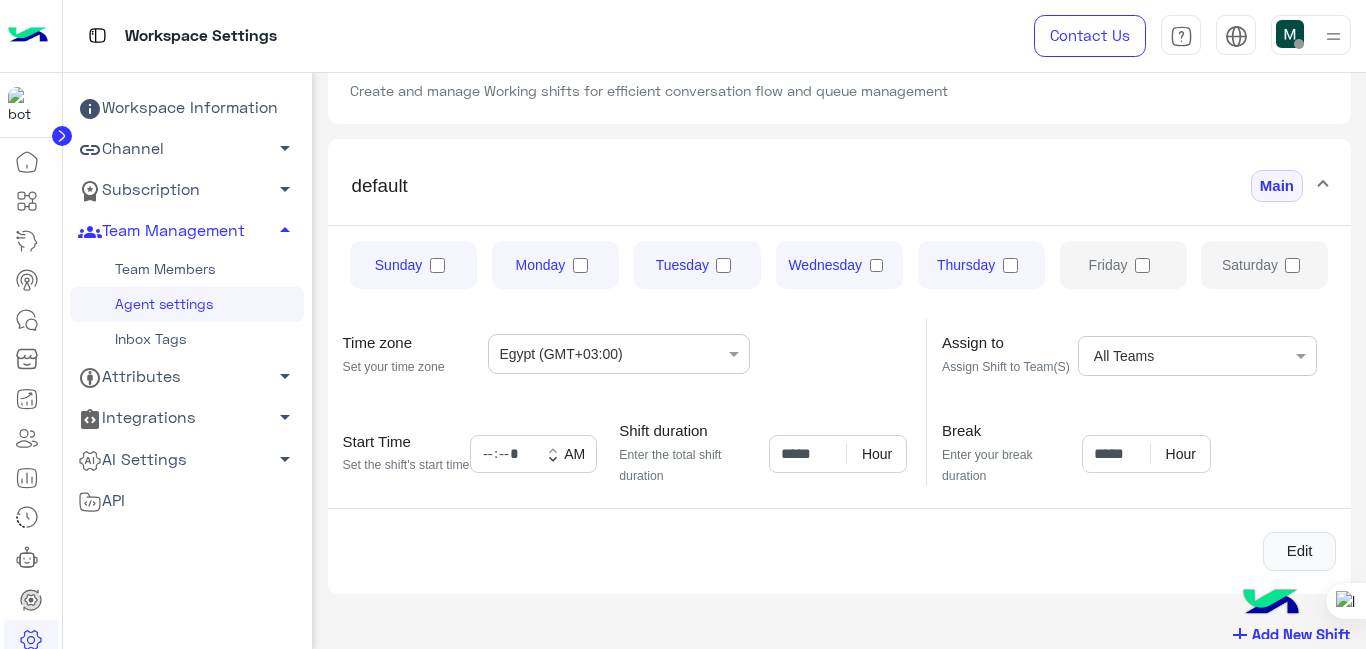 click on "Choose the Teams All Teams" at bounding box center [1197, 356] 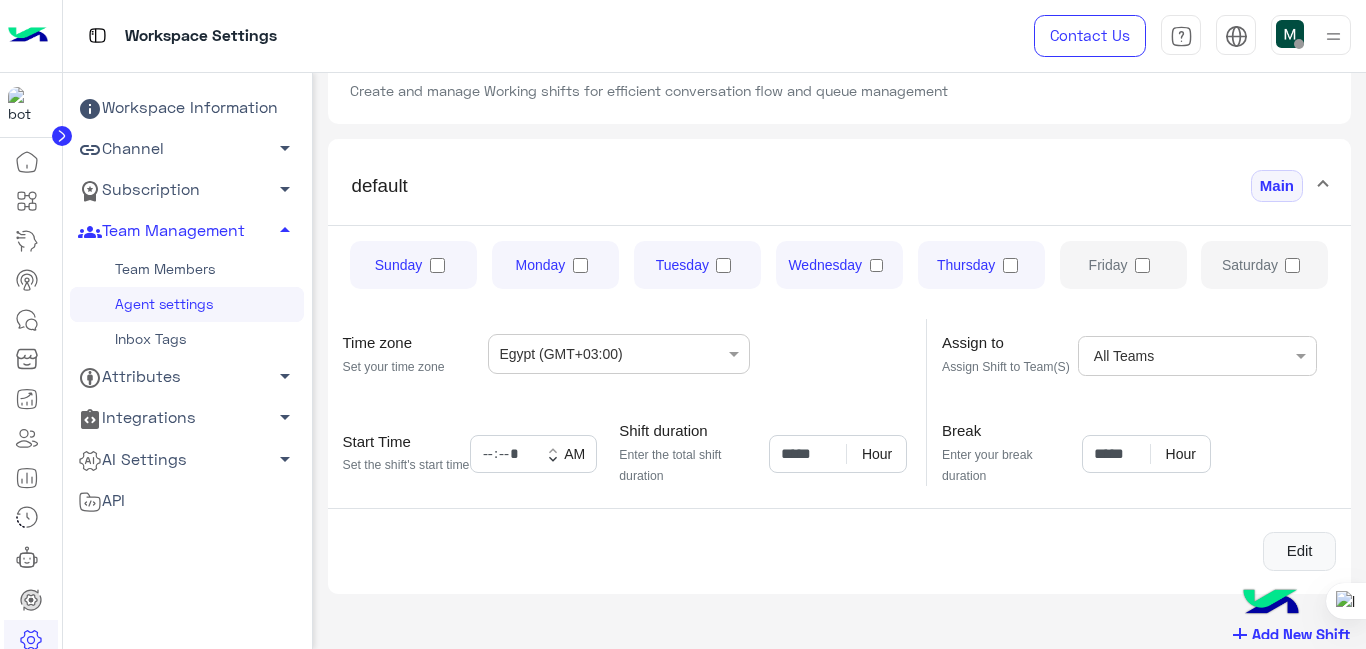 click on "(UTC-[H]:[MM]) Pacific Time  Egypt (GMT+[H]:[MM])" at bounding box center [619, 354] 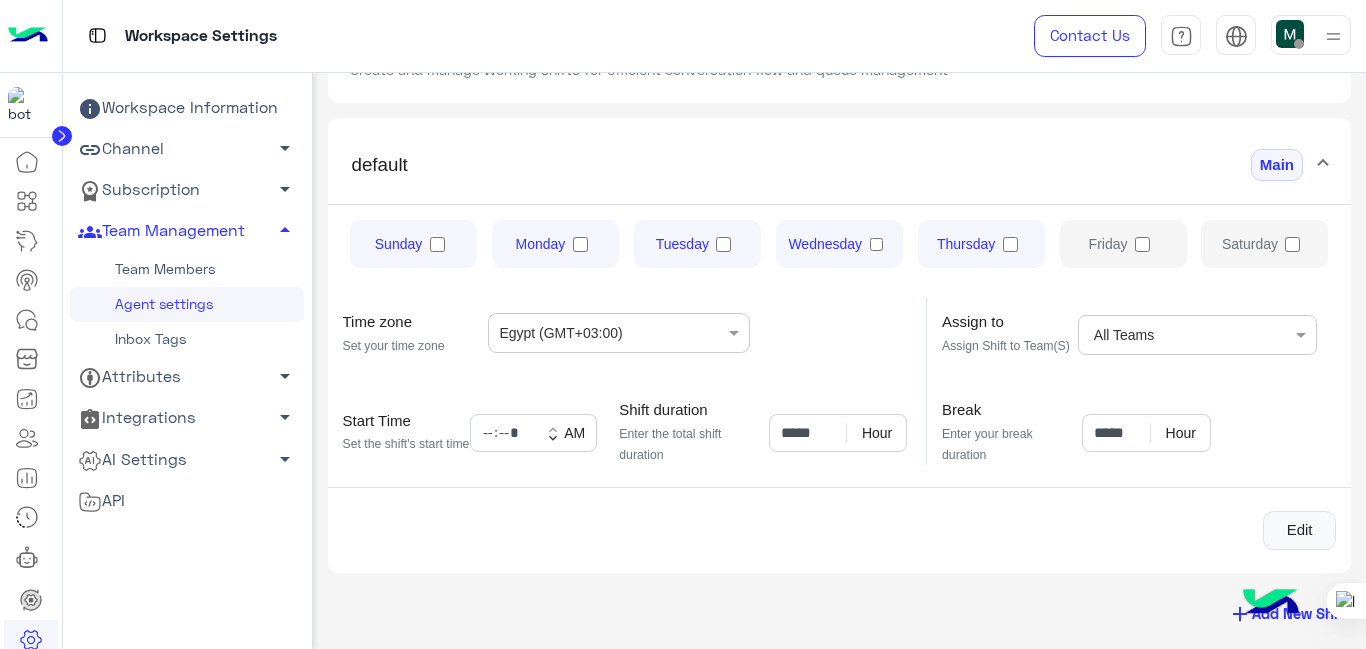 scroll, scrollTop: 136, scrollLeft: 0, axis: vertical 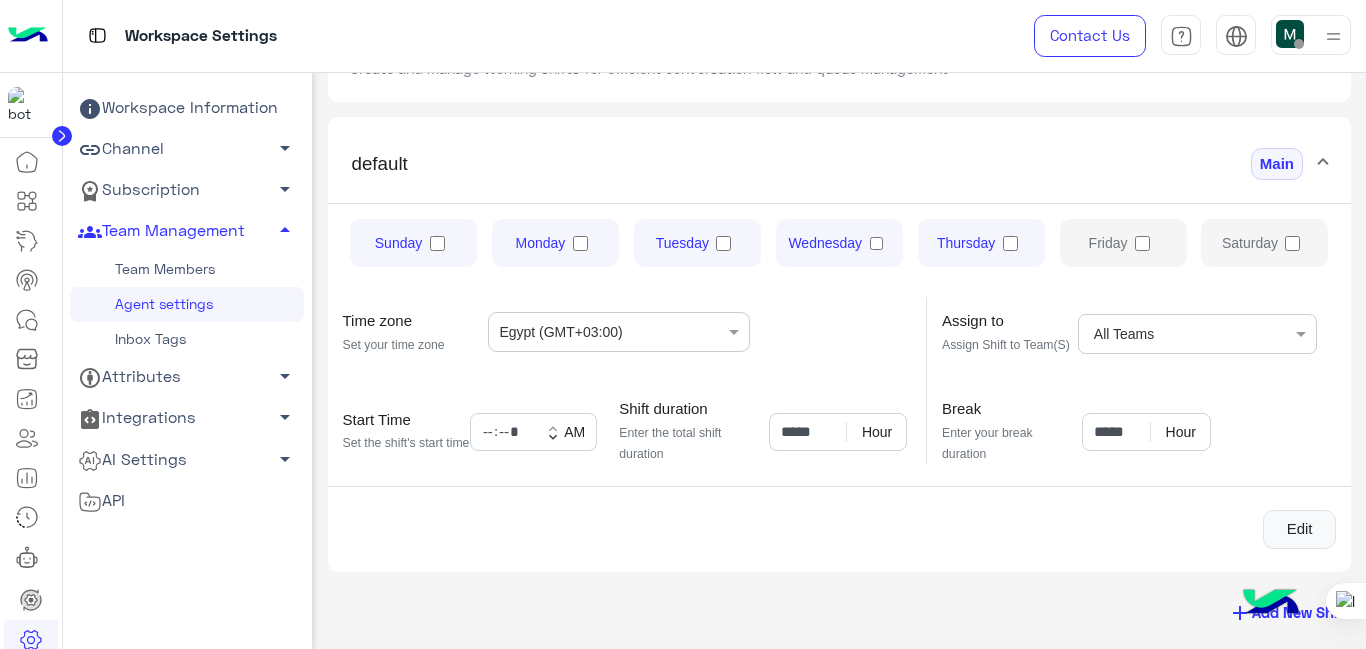 click on "[TIME_ZONE] [ACTION] [YOUR] [TIME_ZONE] ([GMT] [OFFSET]) [TIME_ZONE] ([GMT] [OFFSET]) [START_TIME] [ACTION] [THE] [SHIFT] [START] [TIME] ***** [KEYBOARD] [KEYBOARD] [KEYBOARD] [KEYBOARD] [AM] [SHIFT] [DURATION] [ACTION] [THE] [TOTAL] [SHIFT] [DURATION] ***** [HOUR]" at bounding box center (620, 380) 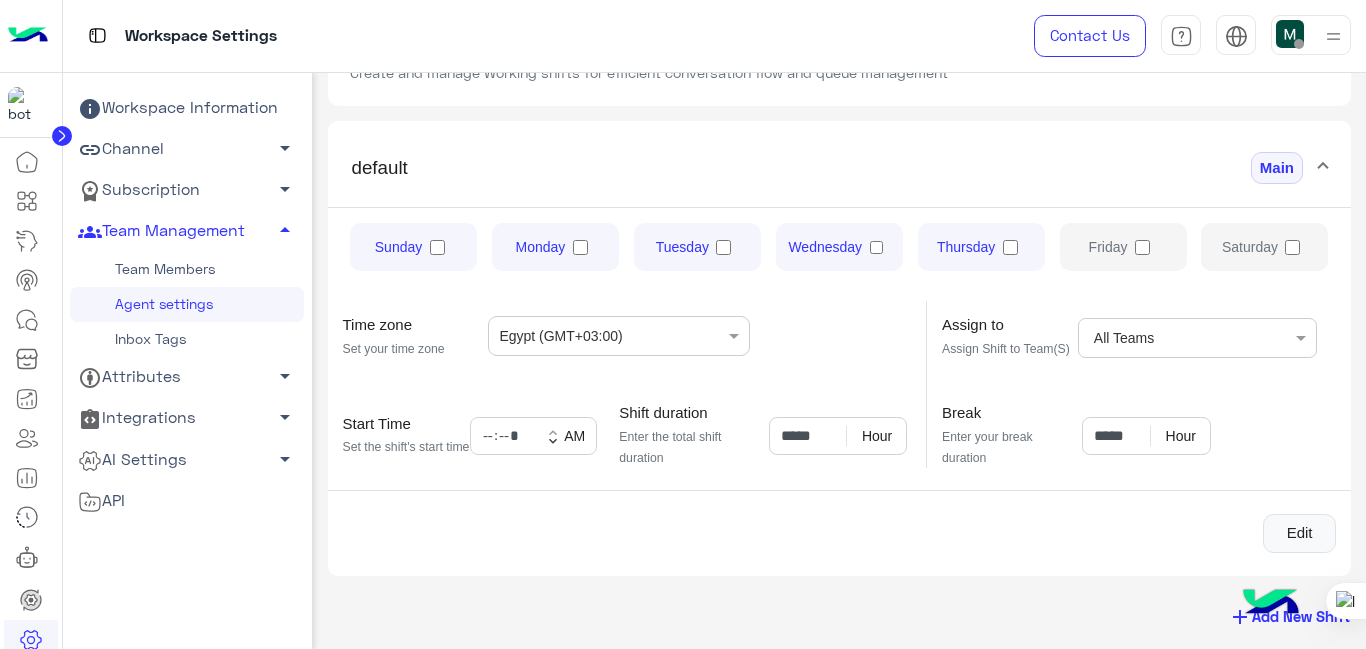 scroll, scrollTop: 136, scrollLeft: 0, axis: vertical 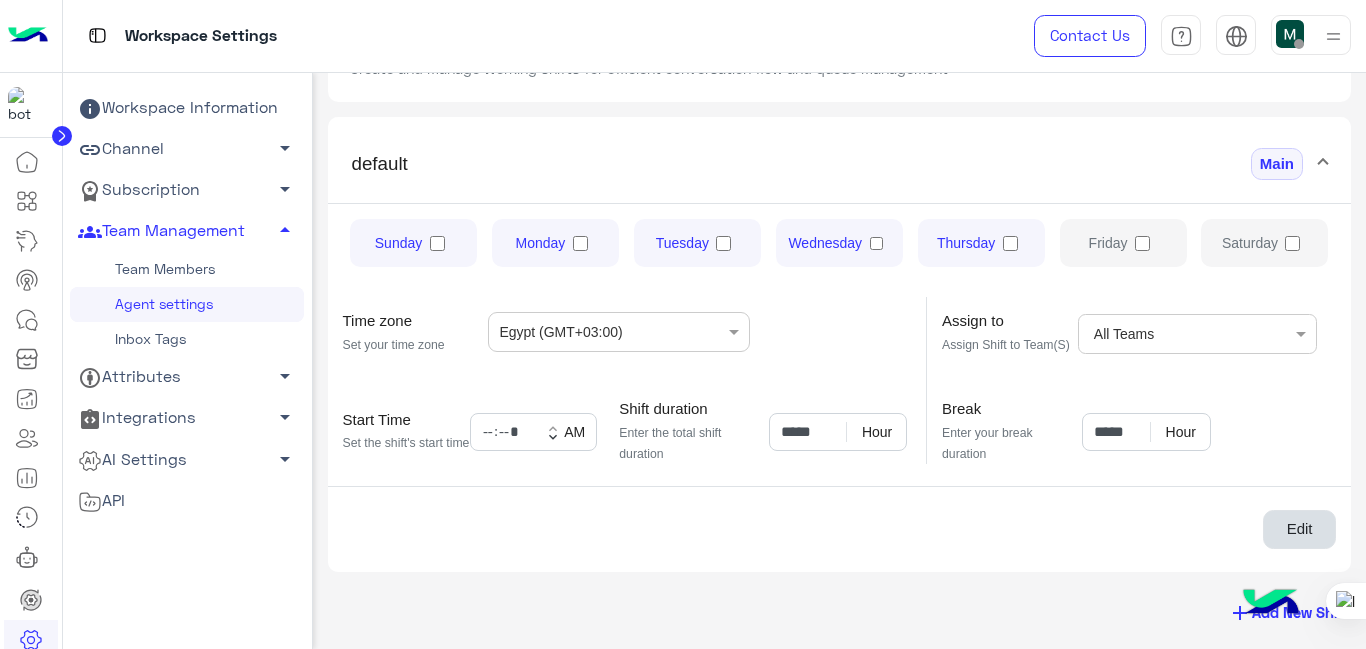 click on "Edit" at bounding box center (1299, 530) 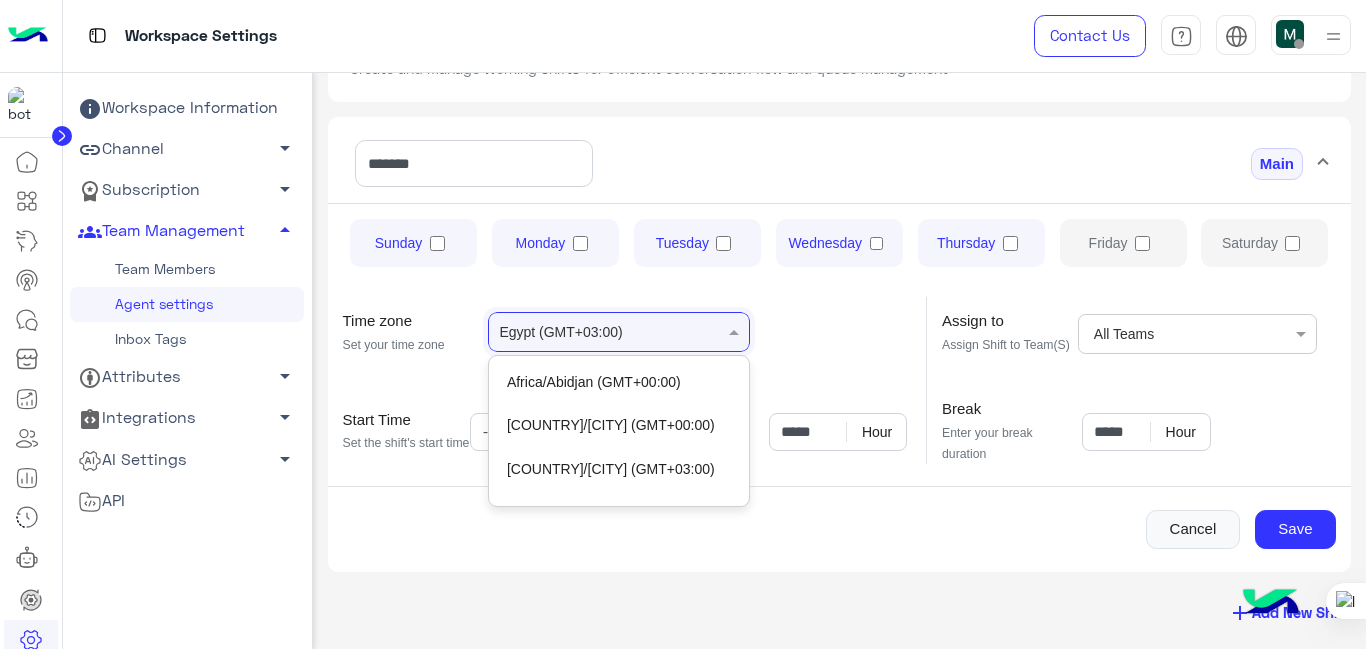 click at bounding box center (736, 332) 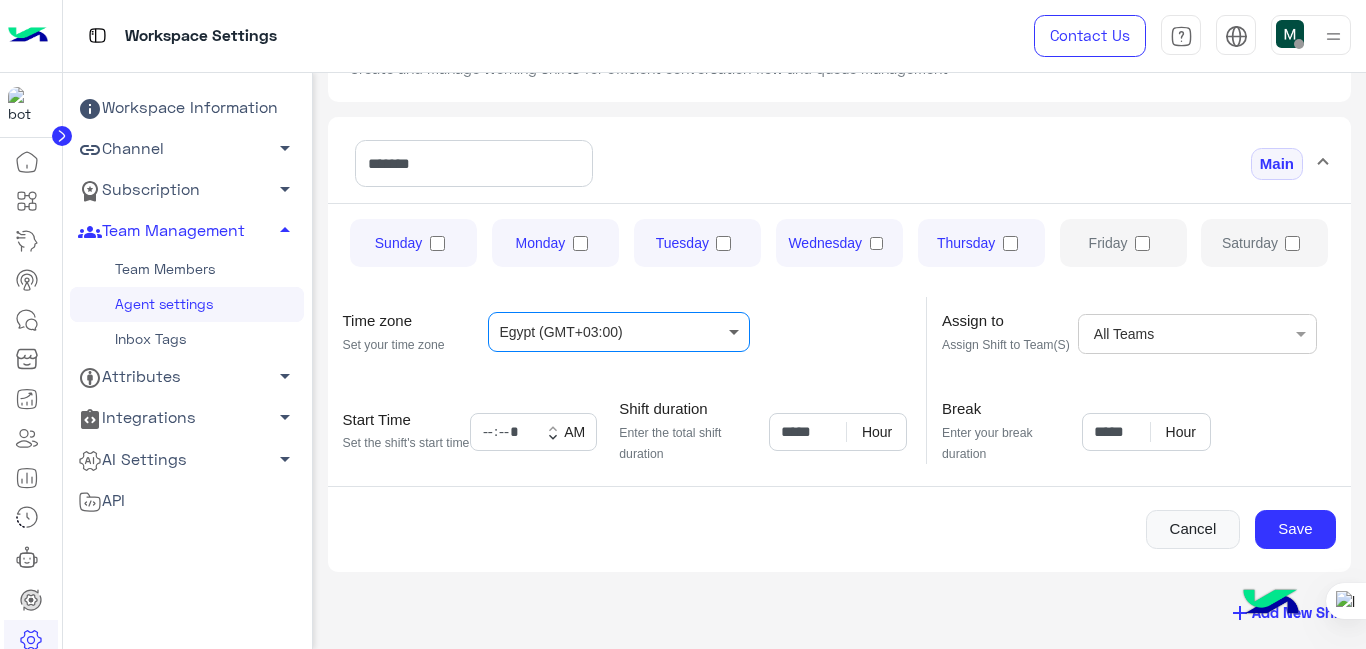 click at bounding box center (736, 332) 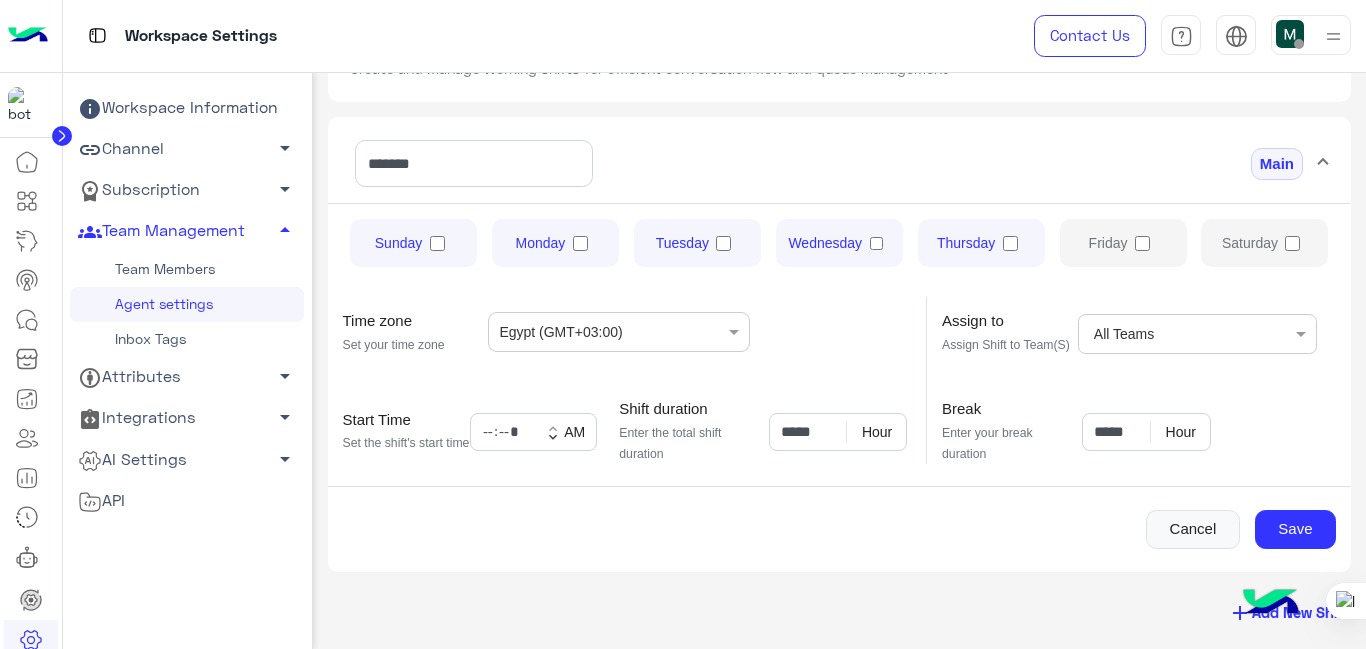 click on "Cancel   Save" at bounding box center (840, 530) 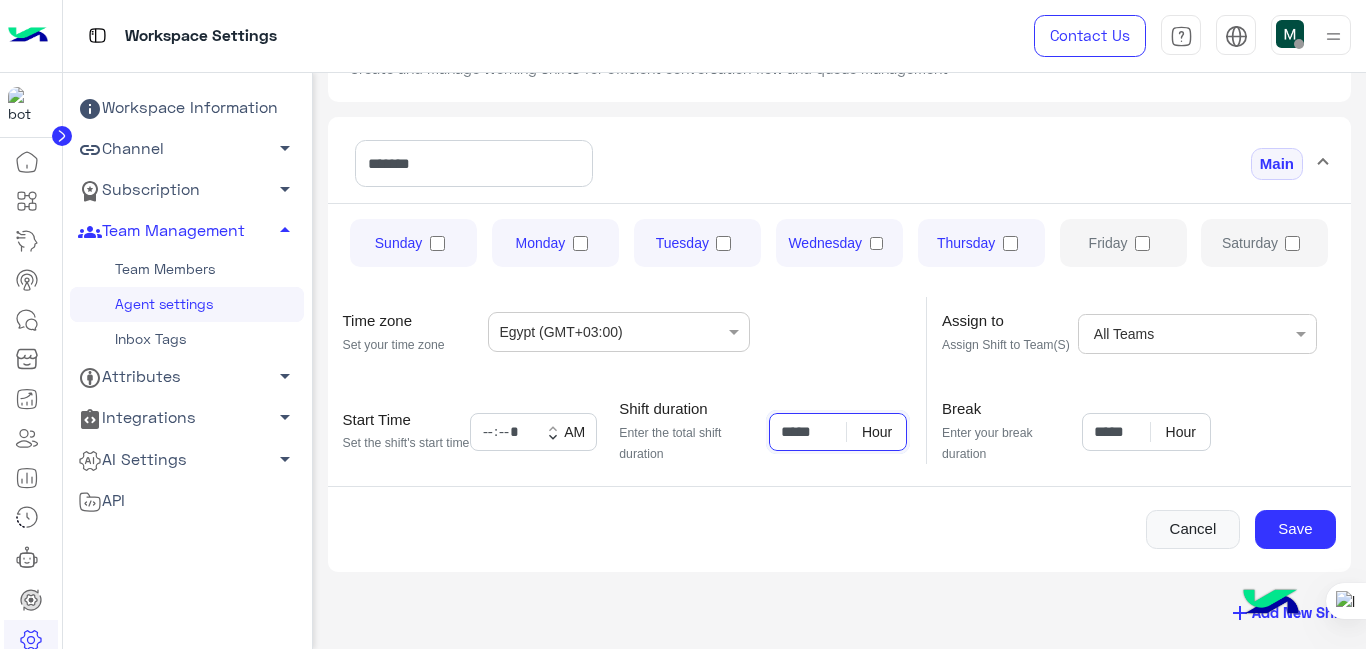 click on "*****" at bounding box center [838, 432] 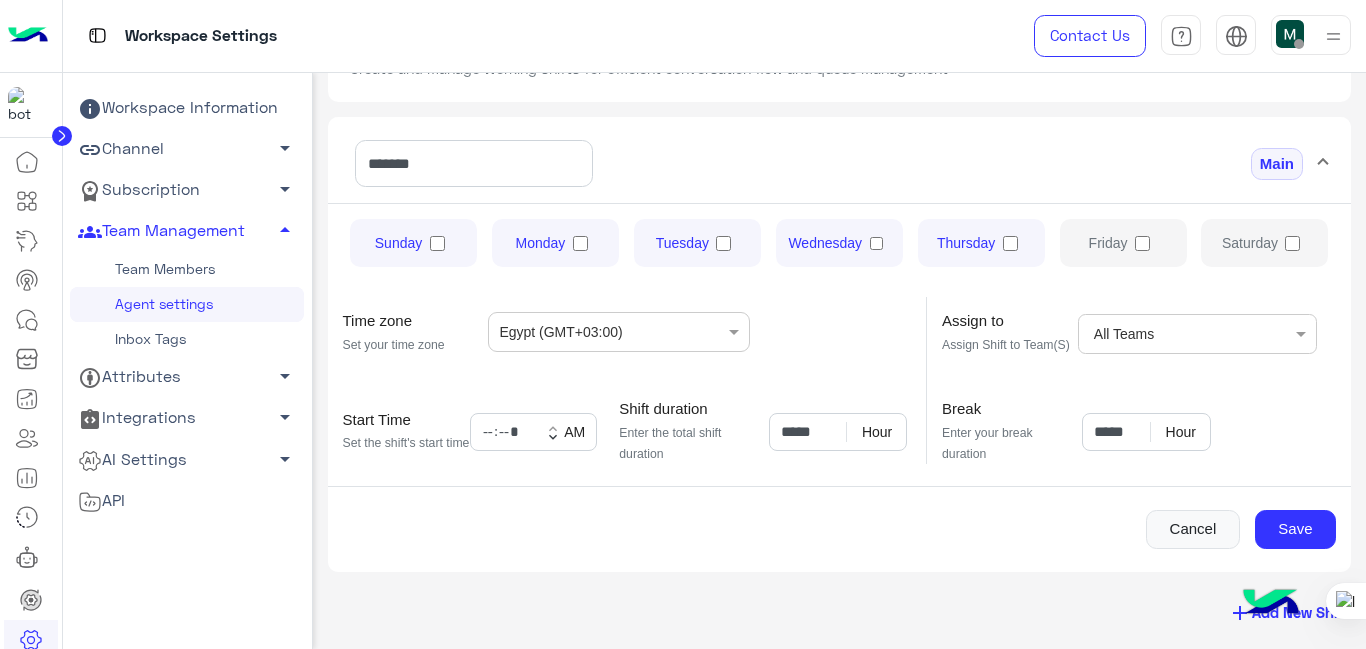click on "[DAY] [DAY] [DAY] [DAY] [DAY] [DAY] [DAY] Time zone Set your time zone (GMT-08:00) Pacific Time Egypt (GMT+03:00) Start Time Set the shift's start time ***** keyboard_arrow_up keyboard_arrow_down AM Shift duration Enter the total shift duration ***** Hour Assign to Assign Shift to Team(S) Choose the Teams All Teams Break Enter your break duration ***** Hour Cancel Save" at bounding box center (840, 383) 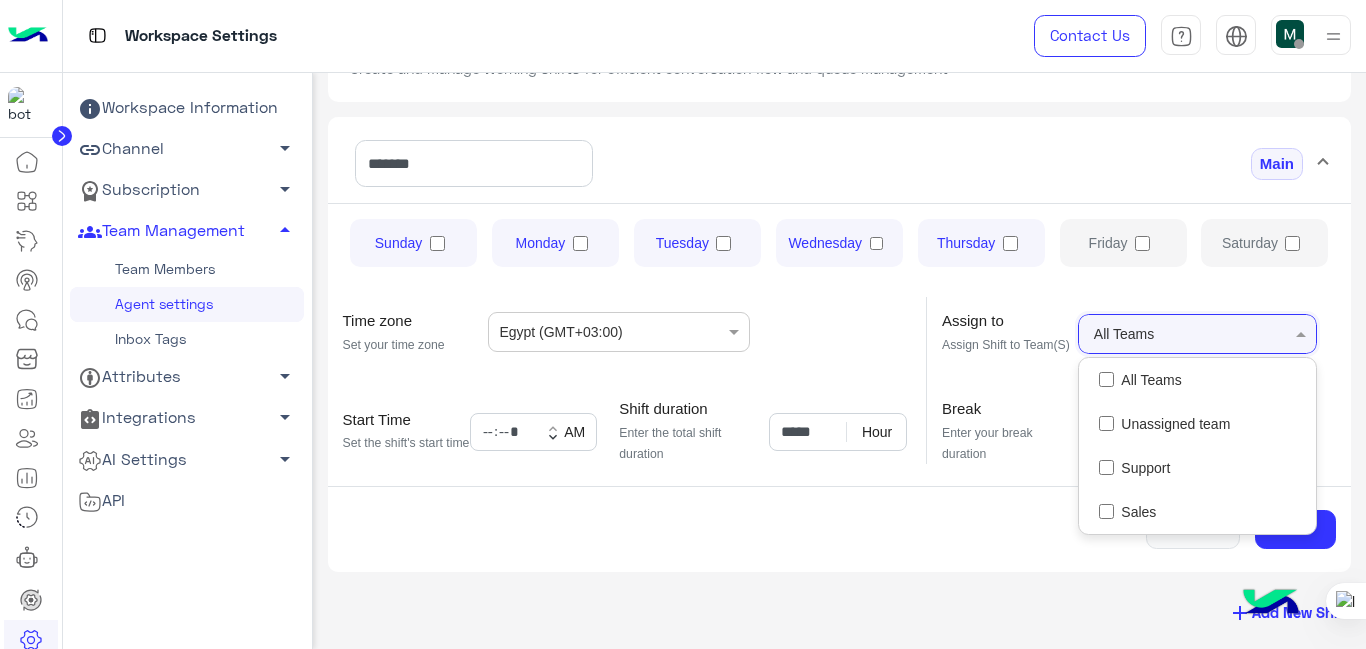 click at bounding box center (1194, 332) 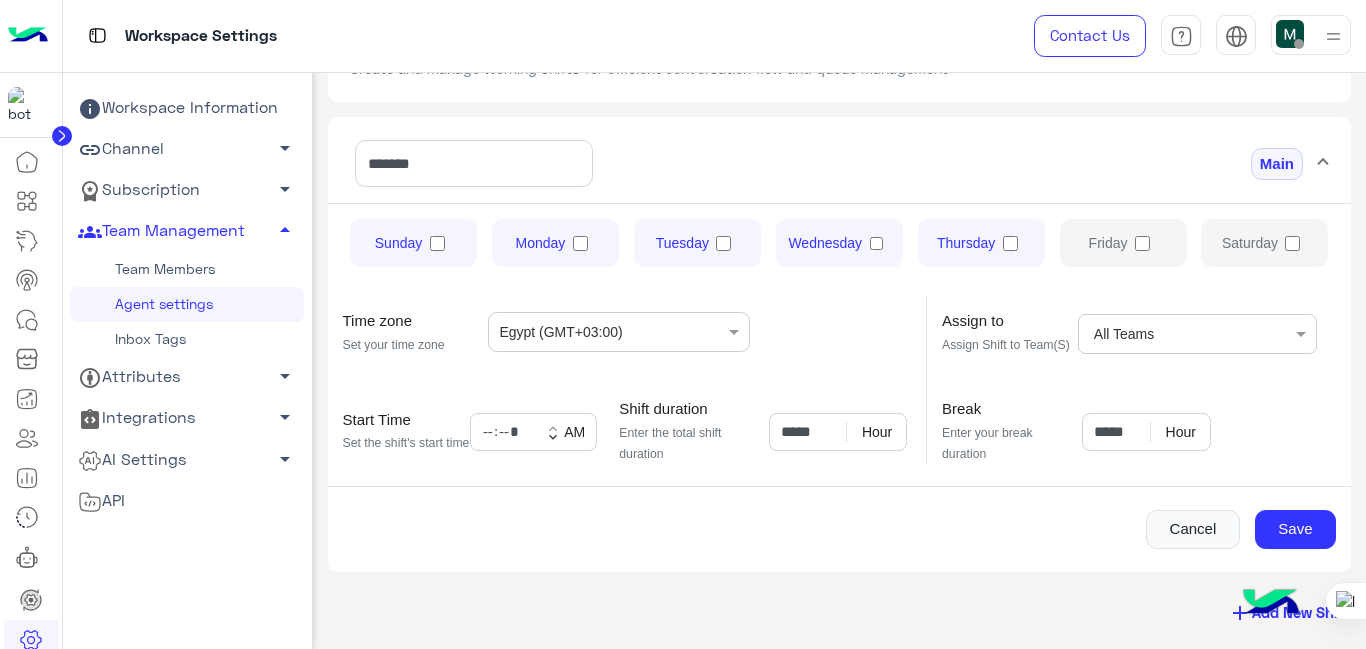 click on "[DAY] [DAY] [DAY] [DAY] [DAY] [DAY] [DAY] Time zone Set your time zone (GMT-08:00) Pacific Time Egypt (GMT+03:00) Start Time Set the shift's start time ***** keyboard_arrow_up keyboard_arrow_down AM Shift duration Enter the total shift duration ***** Hour Assign to Assign Shift to Team(S) Choose the Teams All Teams Break Enter your break duration ***** Hour Cancel Save" at bounding box center [840, 383] 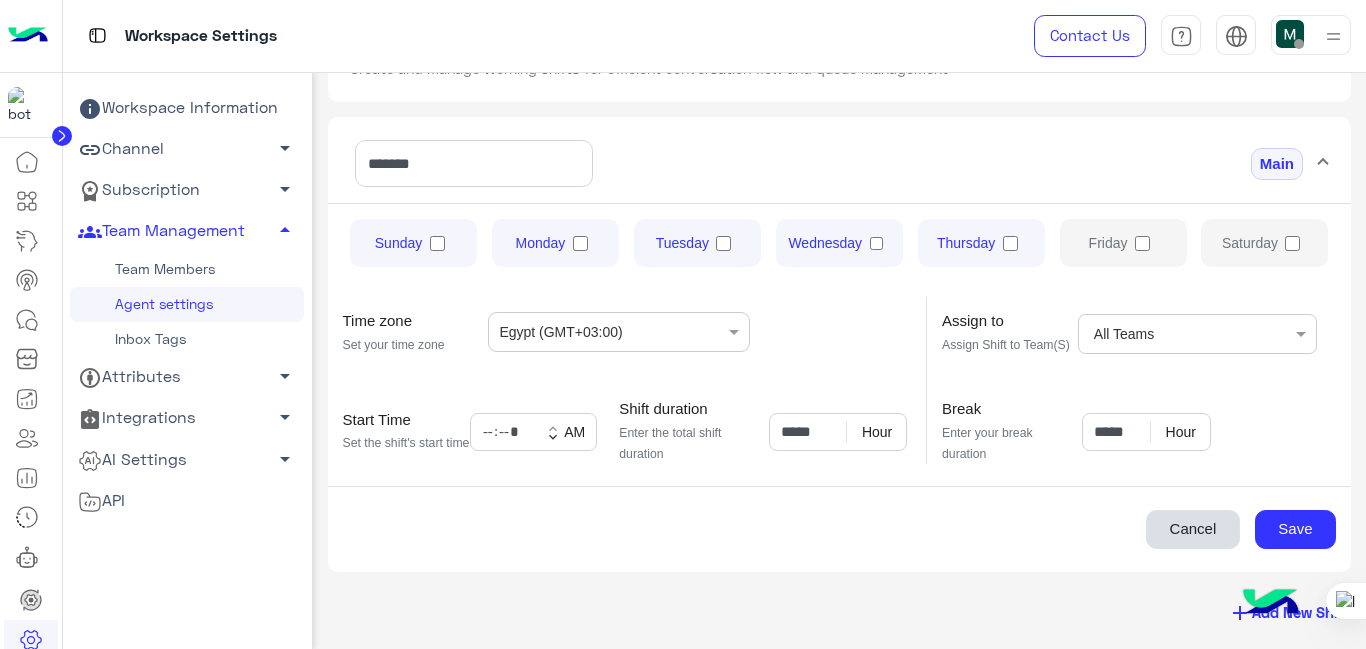 click on "Cancel" at bounding box center [1193, 530] 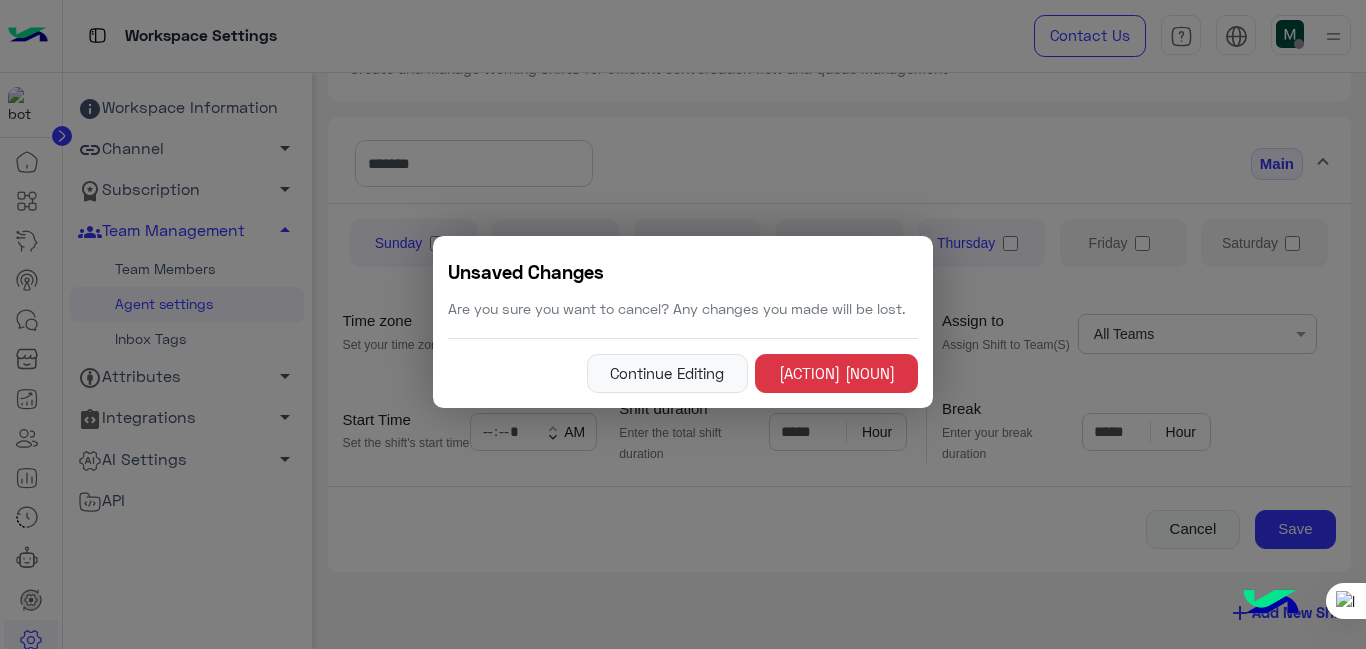 click on "Unsaved Changes Are you sure you want to cancel? Any changes you made will be lost.  Continue Editing   Discard Changes" 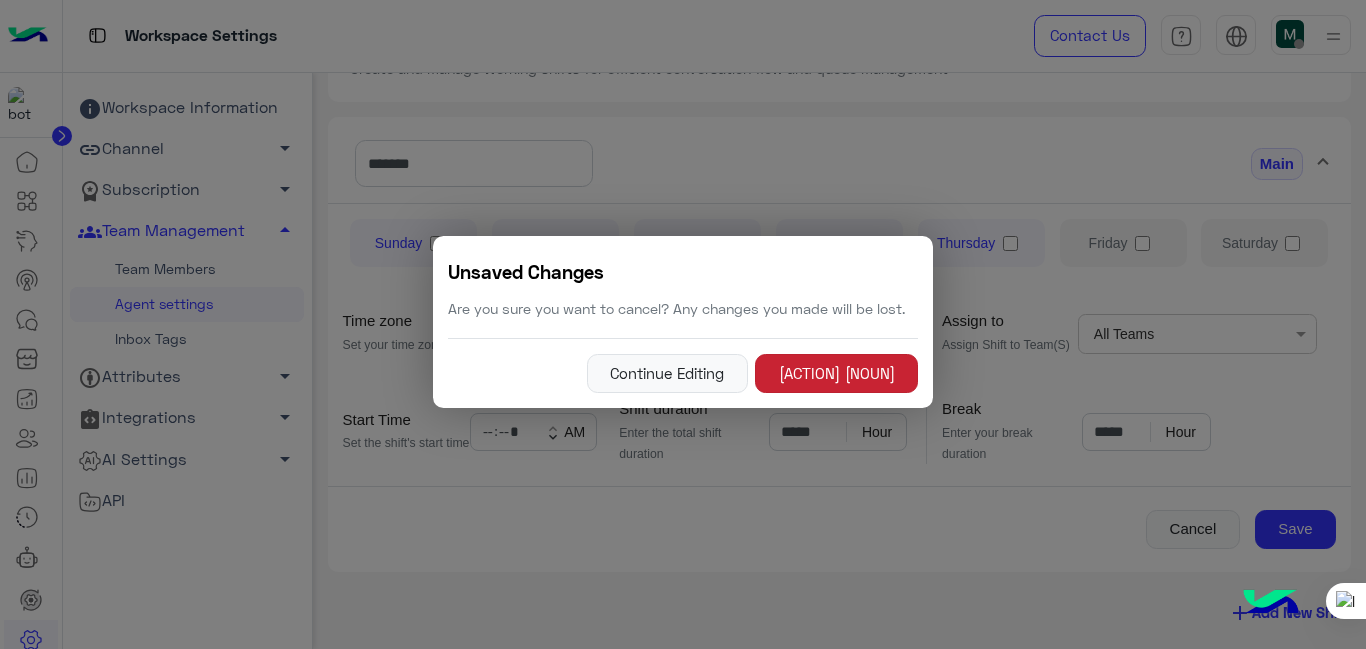 click on "[ACTION] [NOUN]" 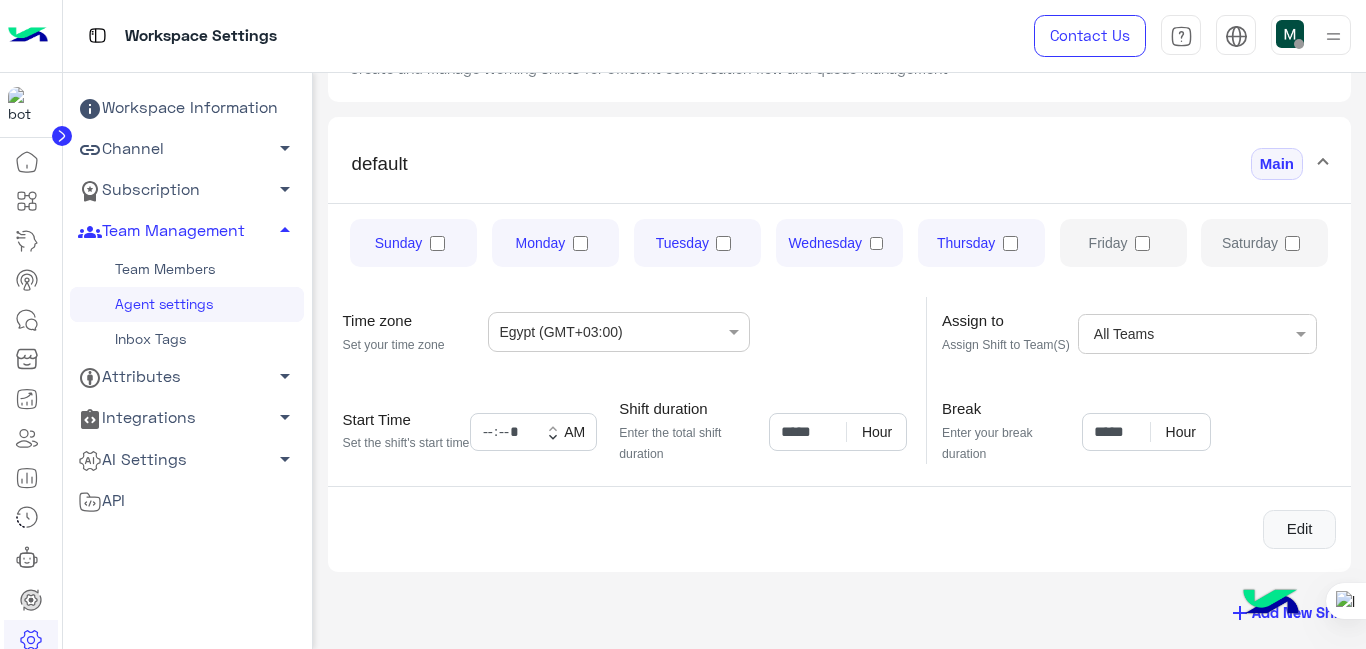 scroll, scrollTop: 0, scrollLeft: 0, axis: both 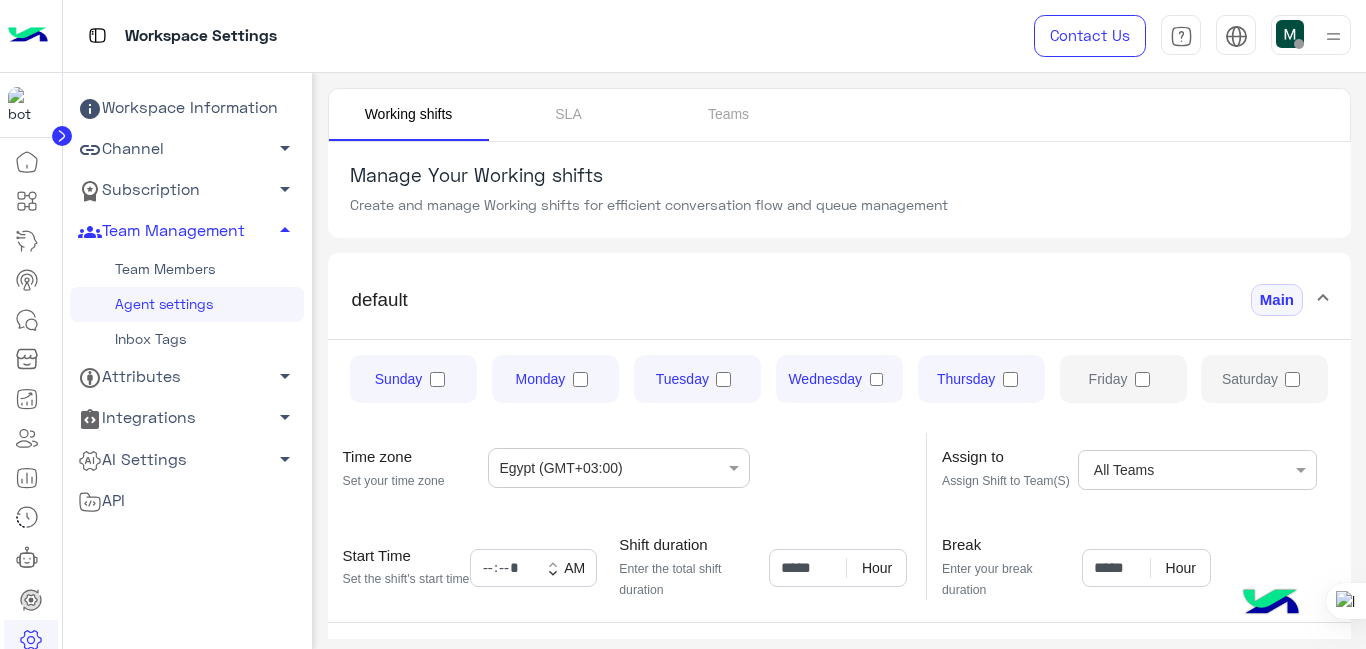 click on "[ACTION] [NOUN] [NOUN] [VERB] and [VERB] [NOUN] for [ADJECTIVE] [NOUN] and [NOUN] [NOUN]" 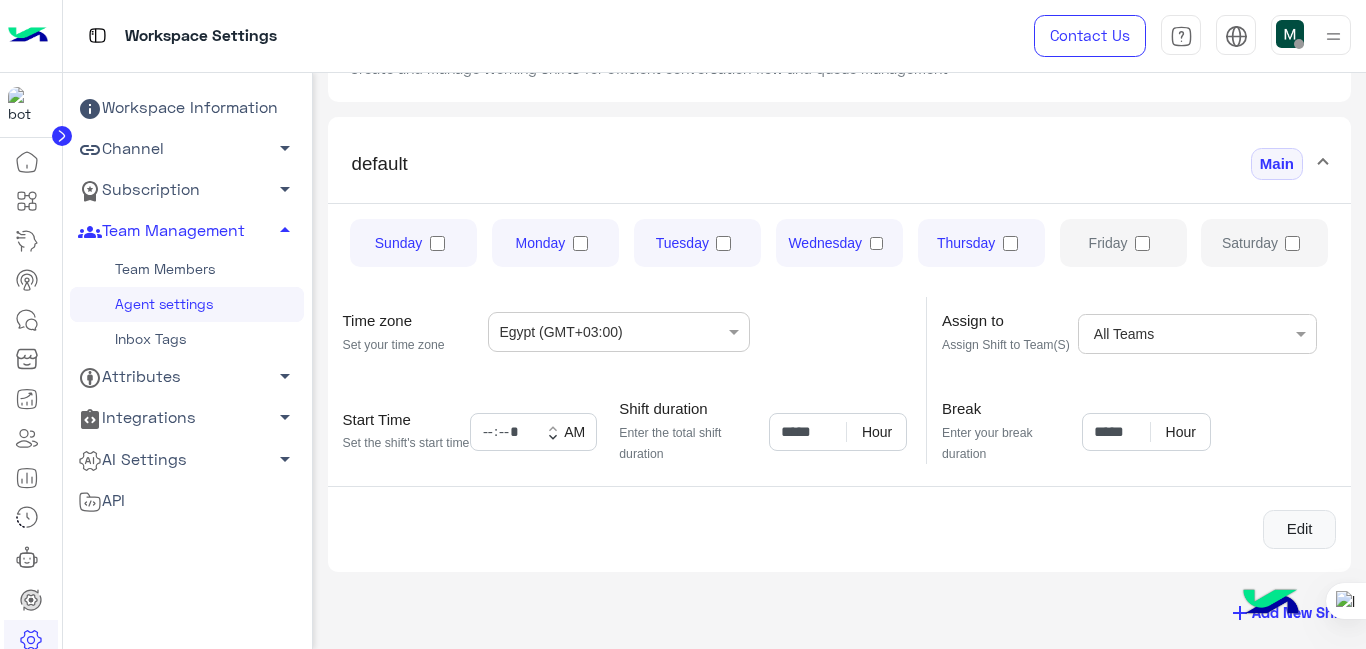 scroll, scrollTop: 0, scrollLeft: 0, axis: both 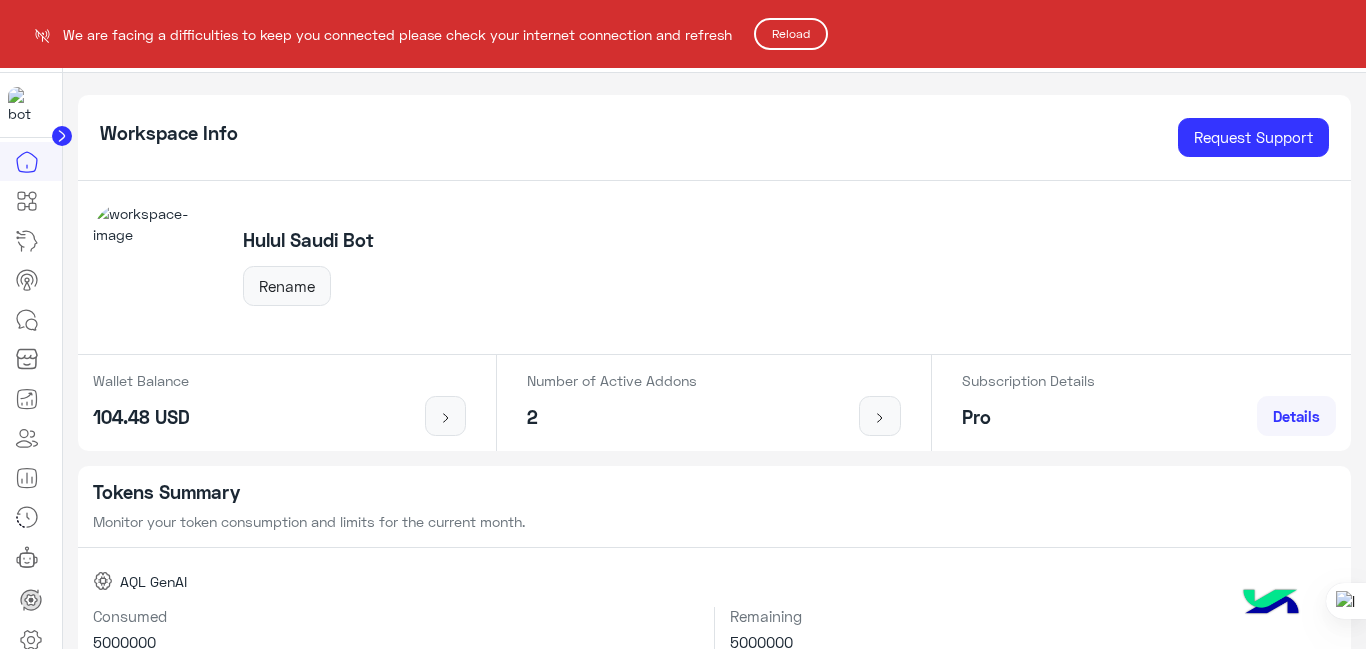 click on "Reload" 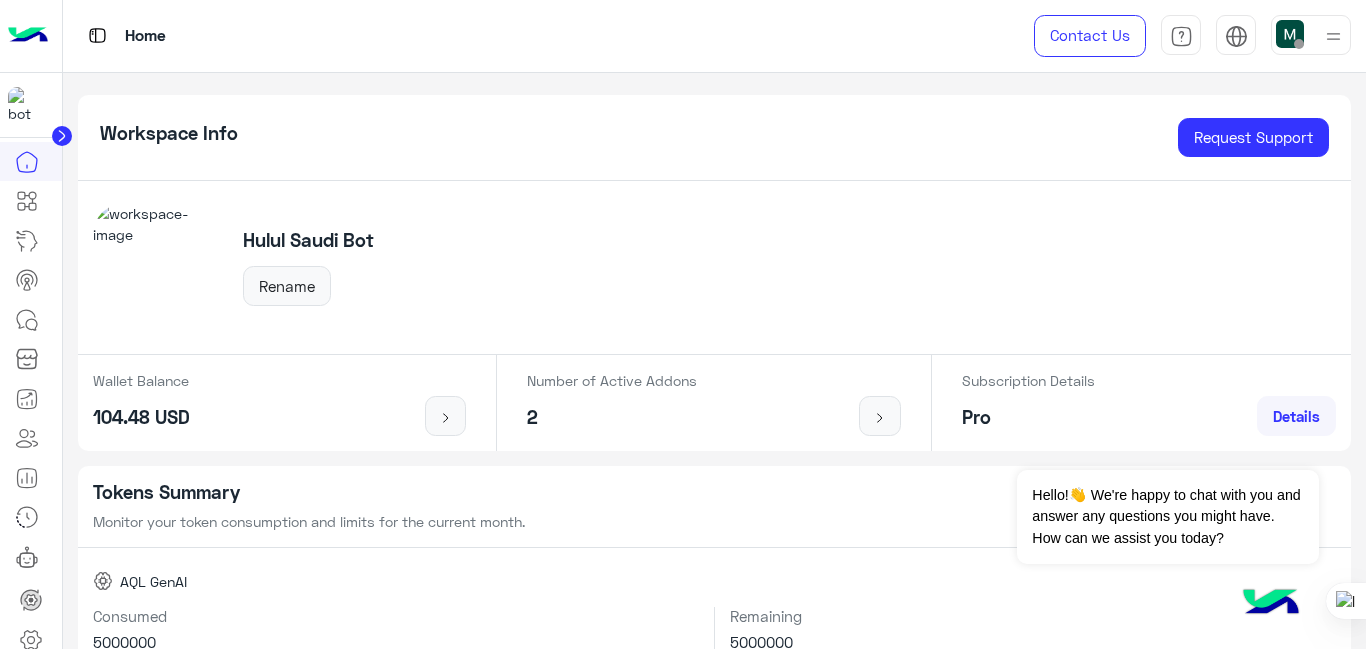 scroll, scrollTop: 0, scrollLeft: 0, axis: both 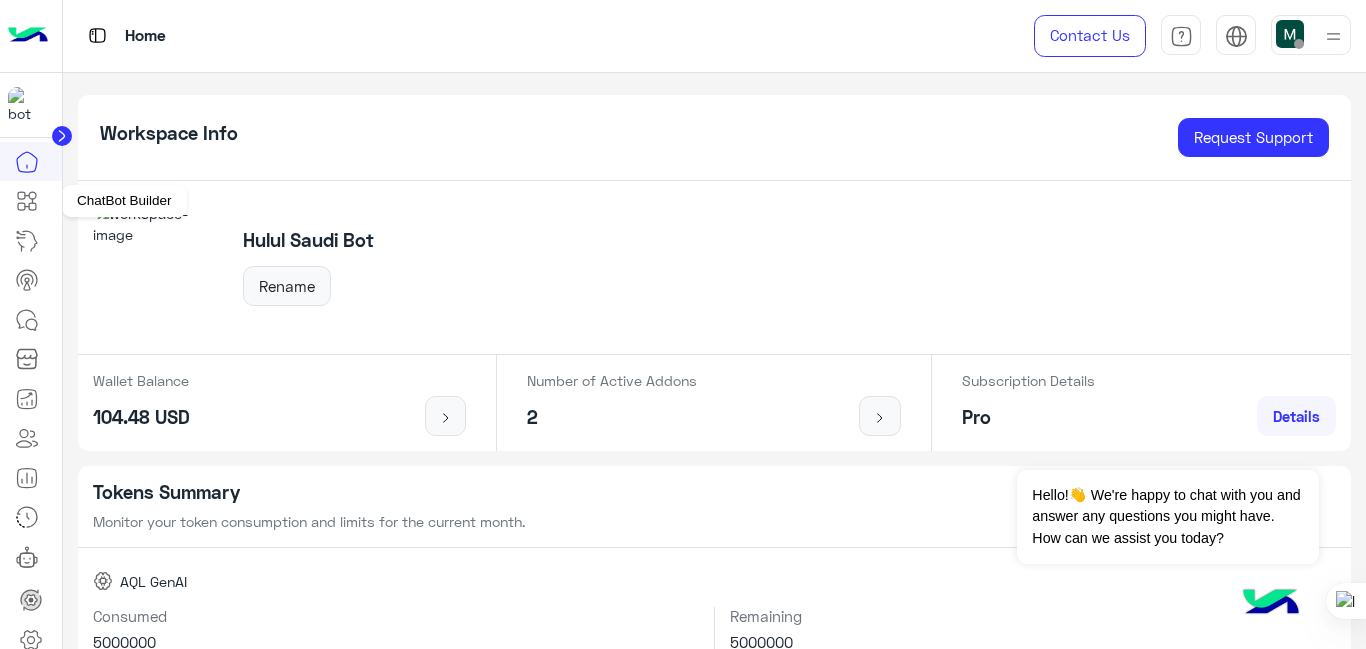 click 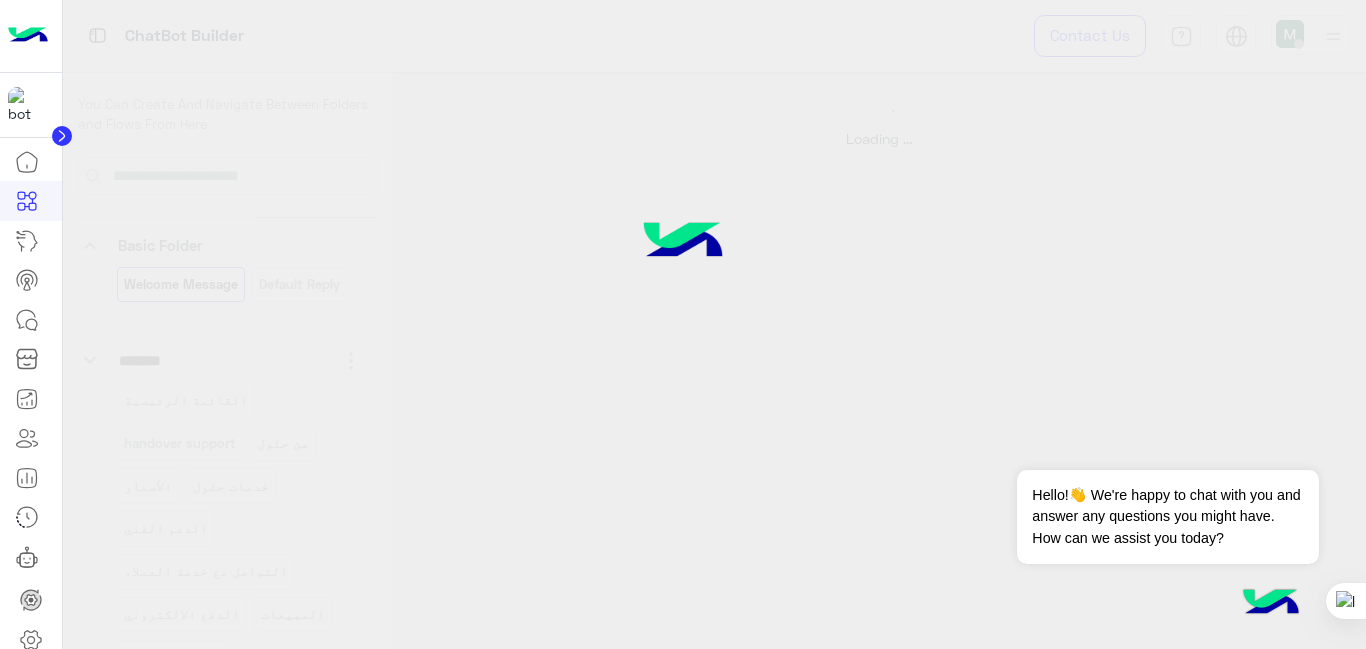click at bounding box center [1271, 604] 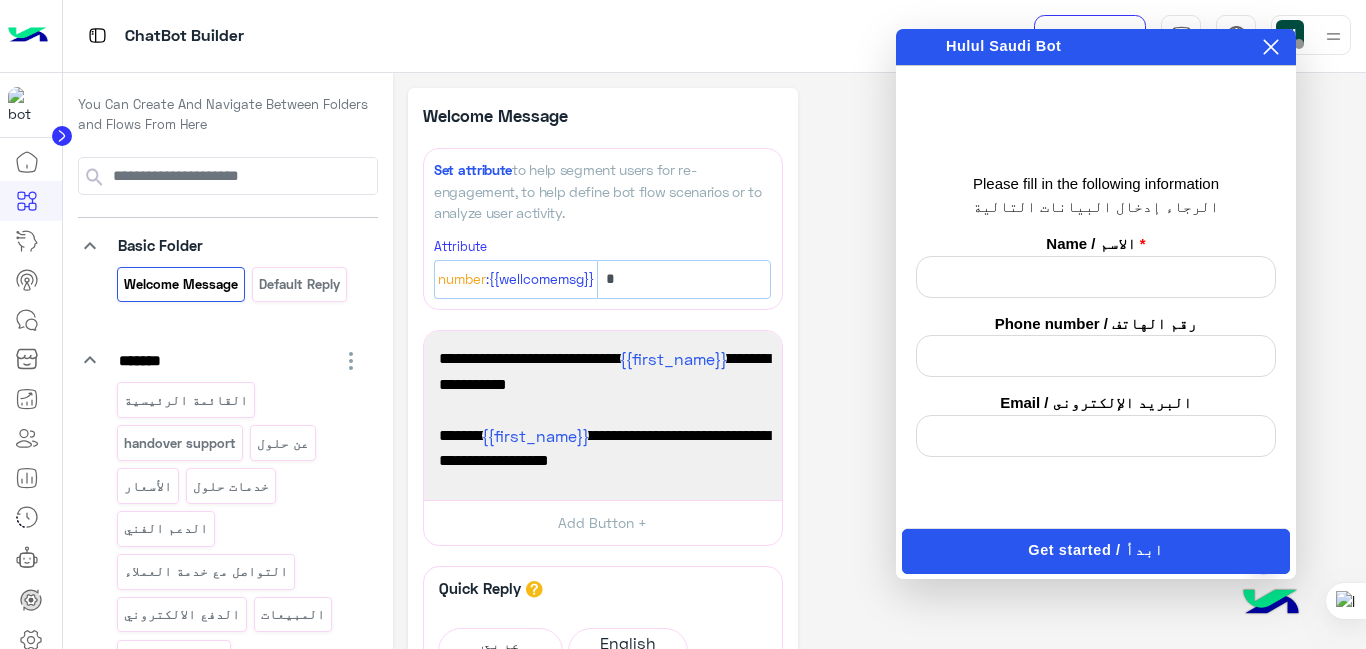 click 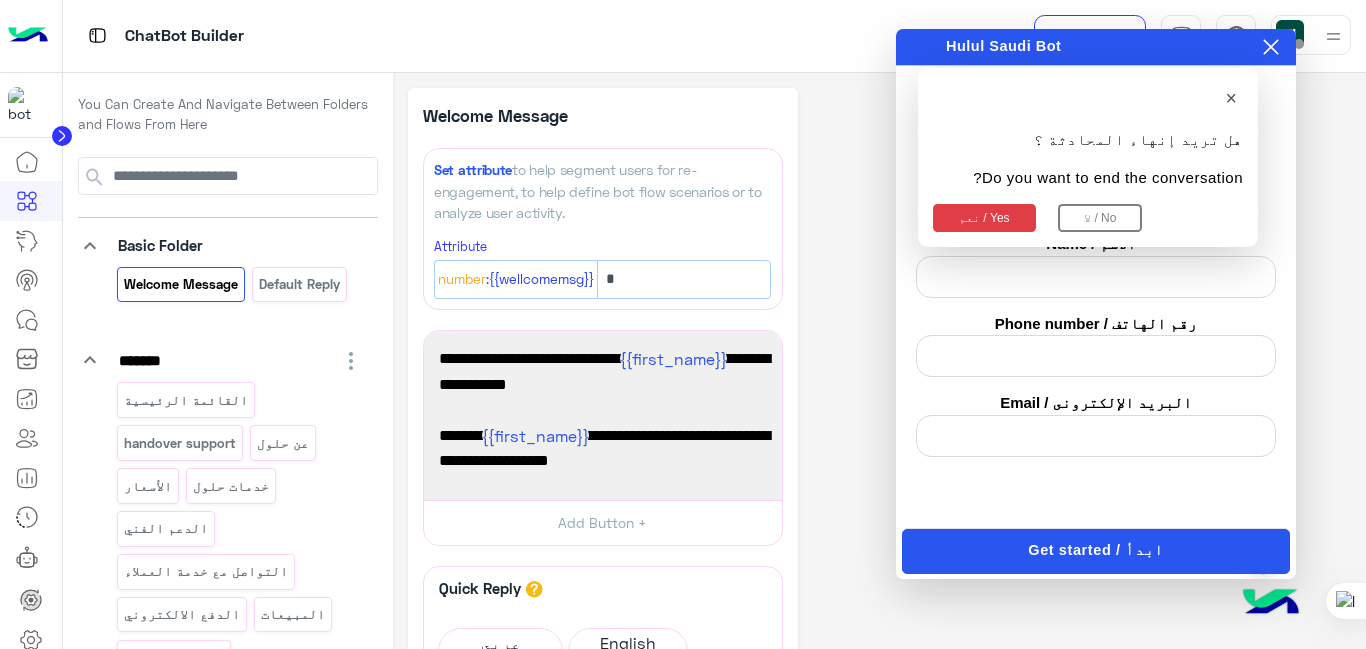 click on "لا / No" at bounding box center [1100, 218] 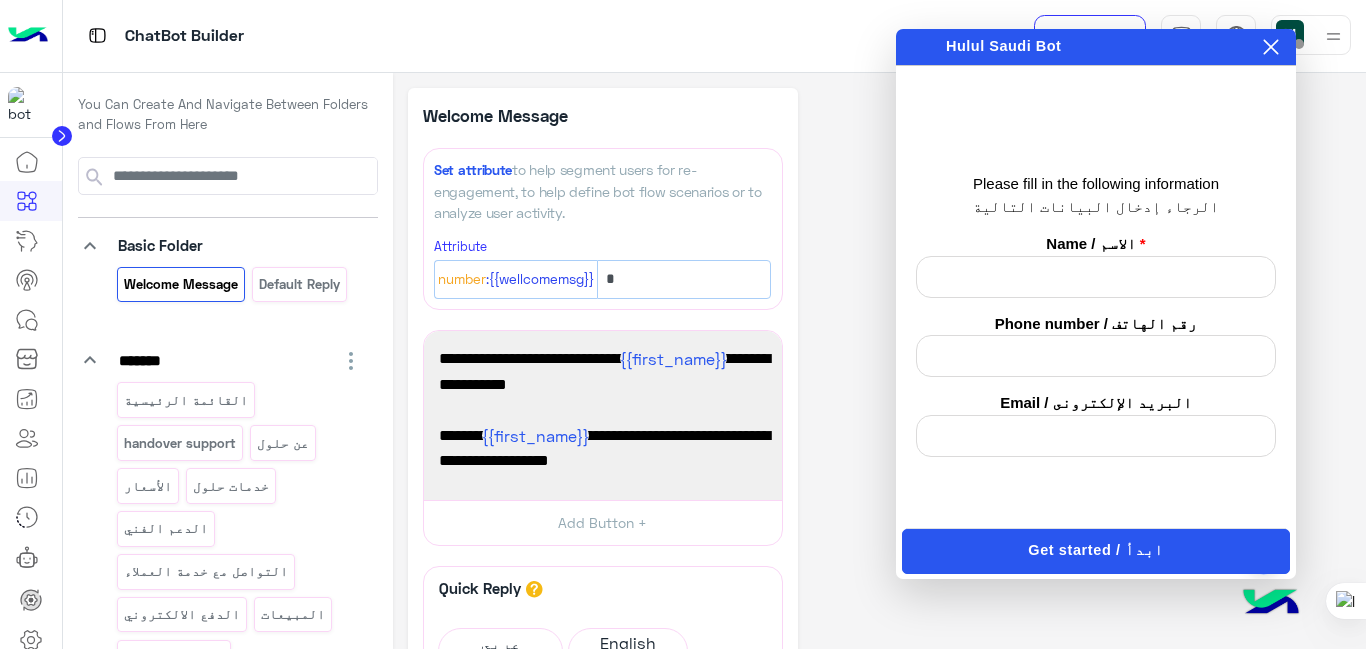 click at bounding box center [1271, 604] 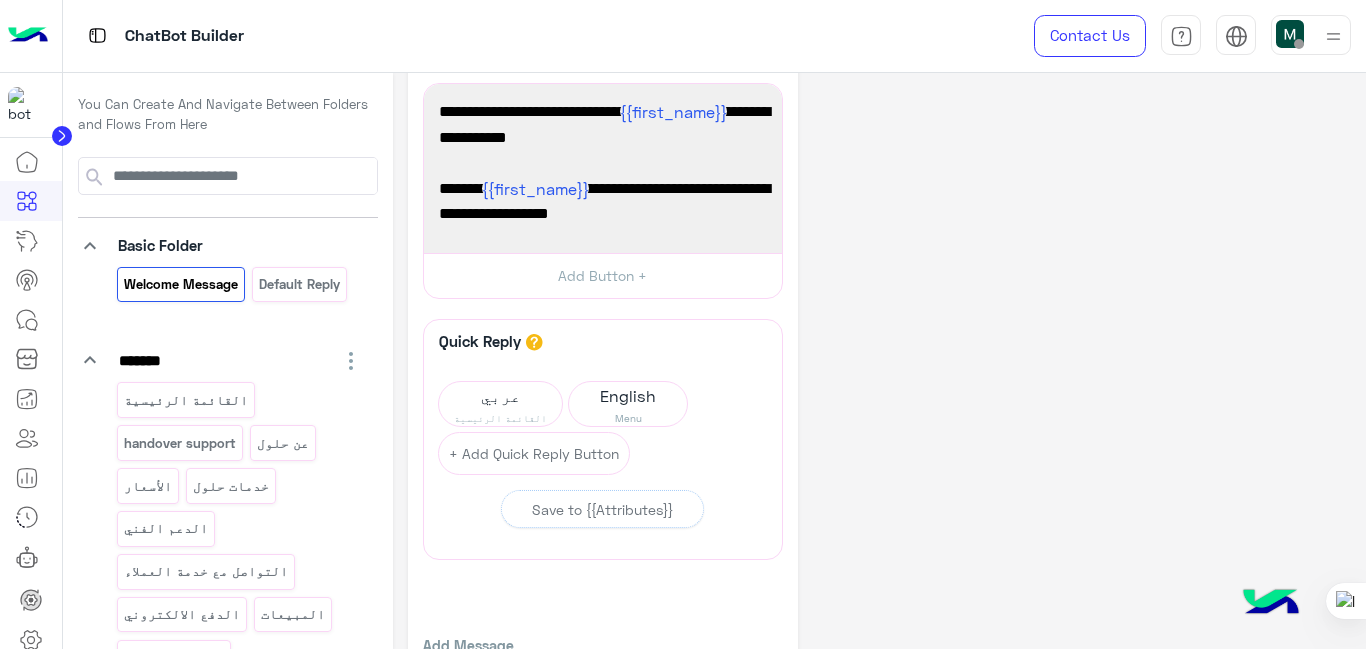 scroll, scrollTop: 352, scrollLeft: 0, axis: vertical 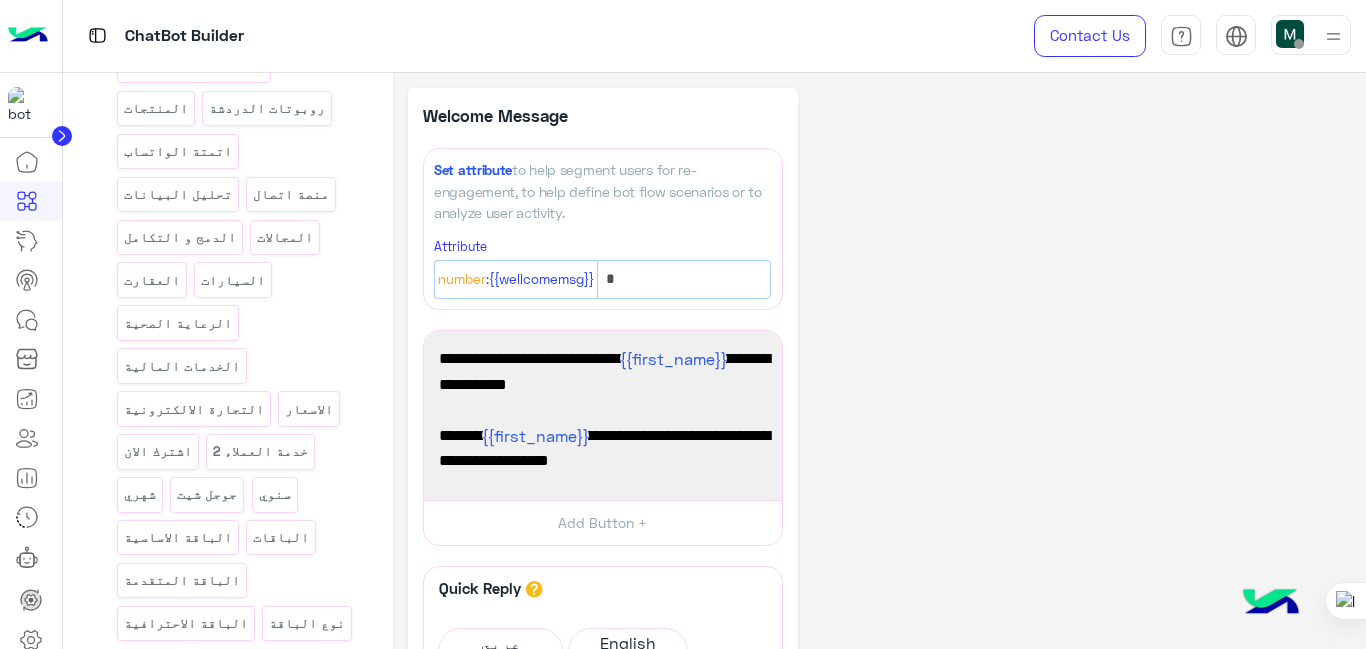 click on "**********" 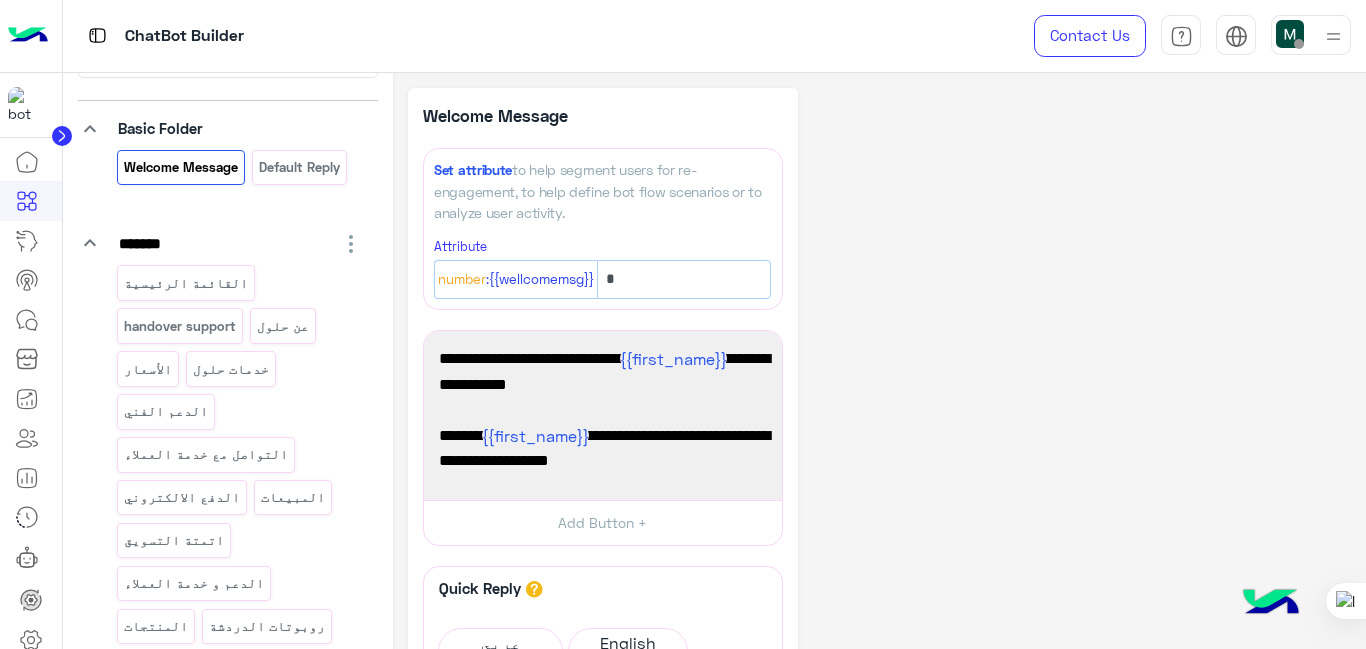 scroll, scrollTop: 0, scrollLeft: 0, axis: both 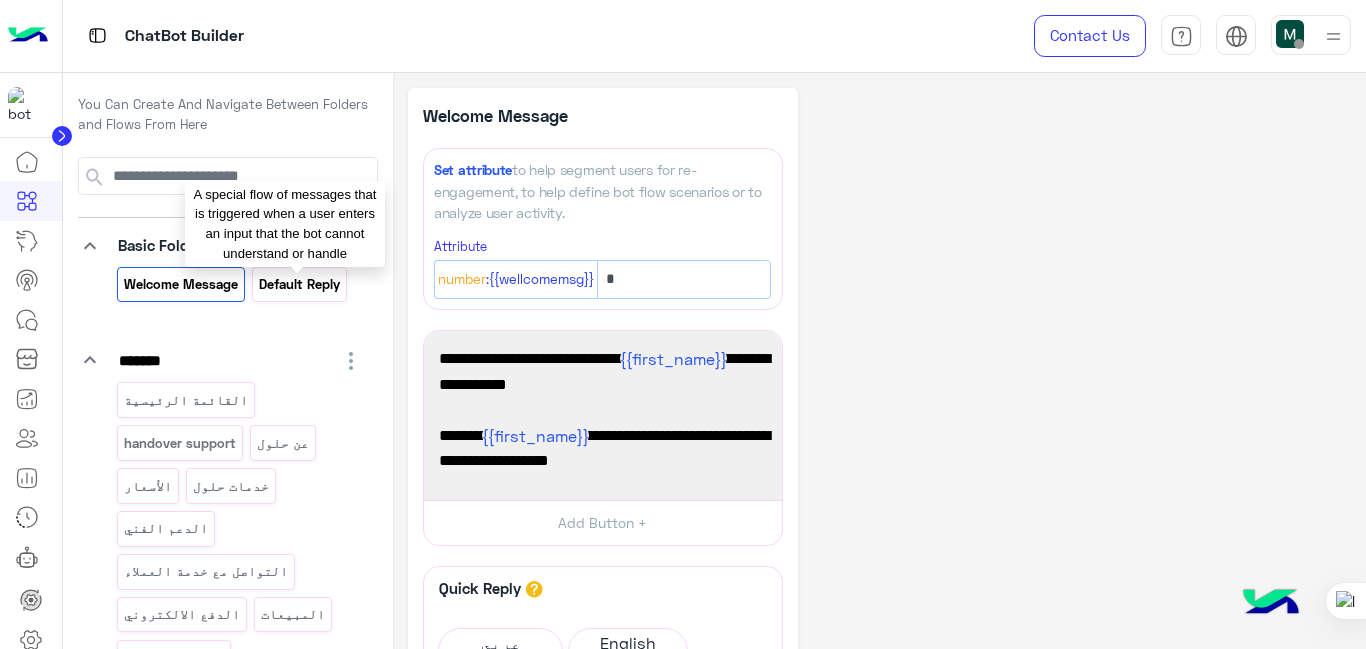 click on "Default reply" at bounding box center [300, 284] 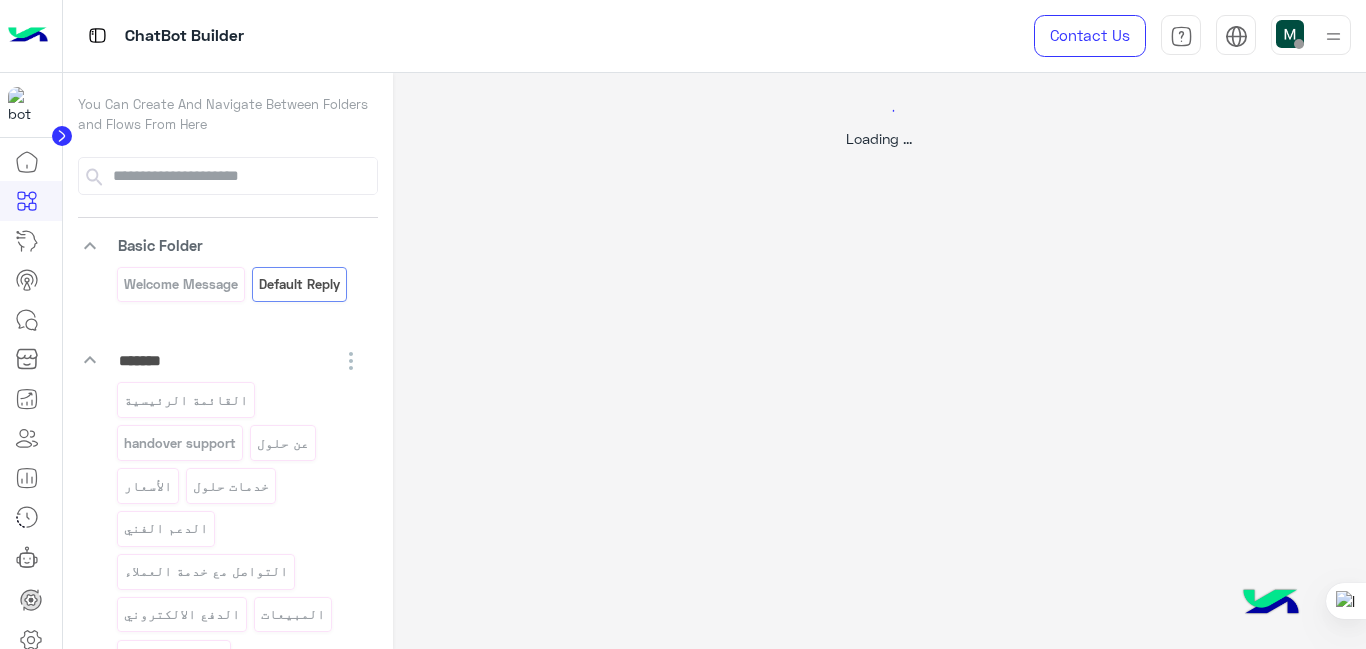 select on "*" 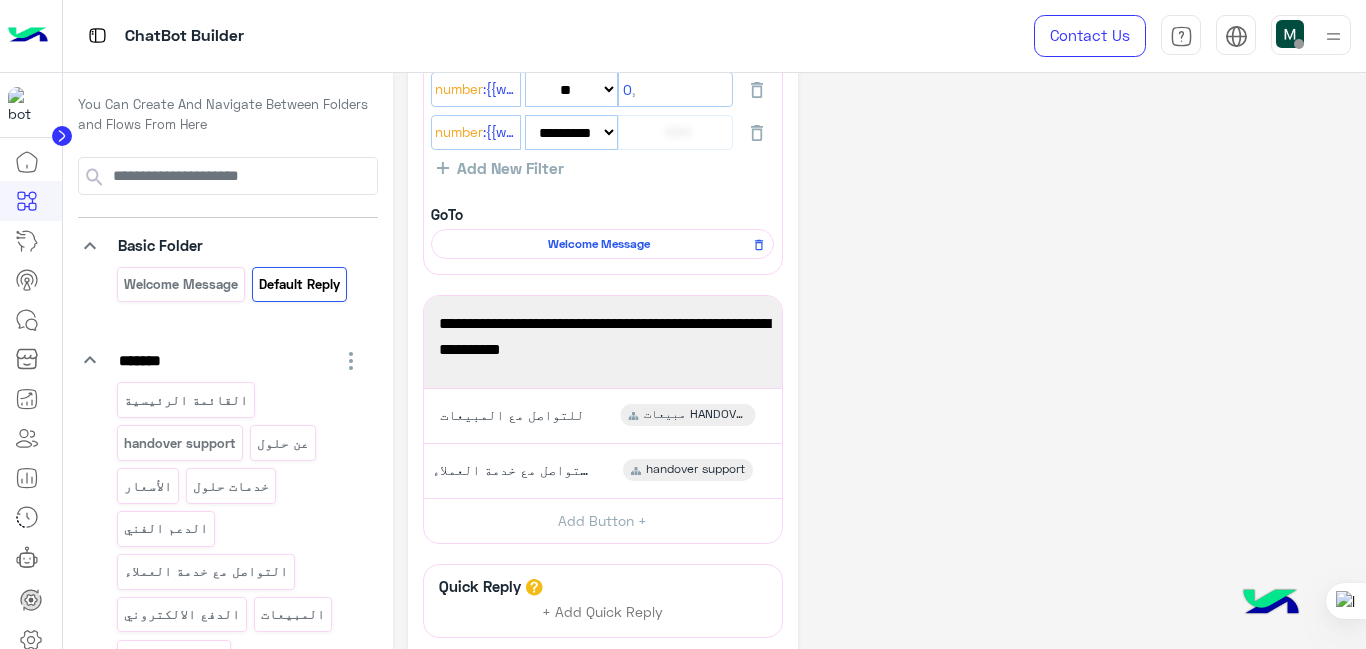 scroll, scrollTop: 0, scrollLeft: 0, axis: both 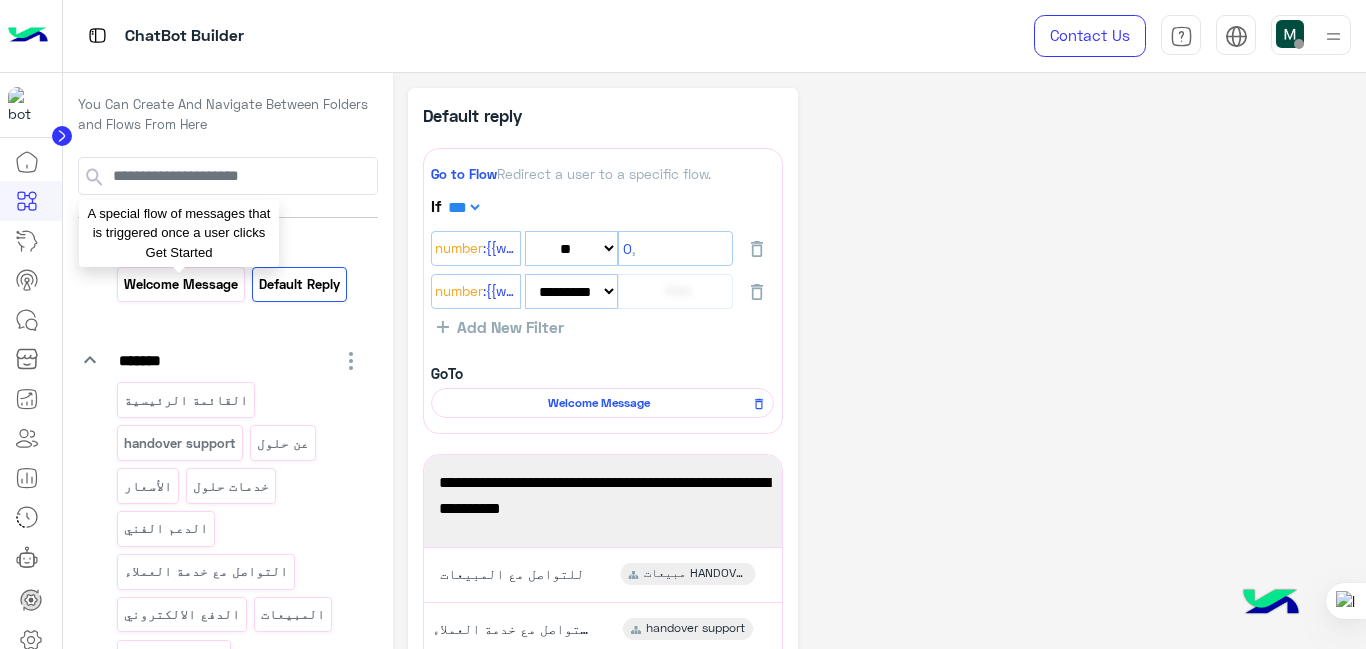 click on "Welcome Message" at bounding box center [180, 284] 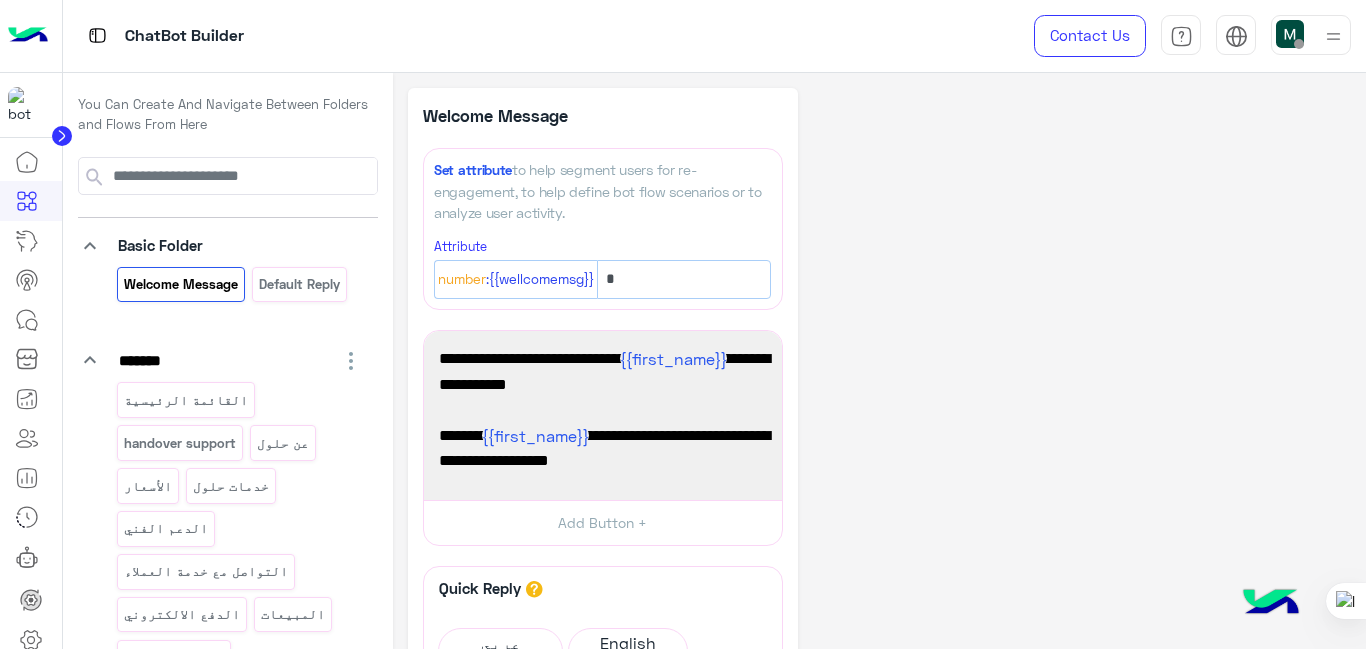 click on "**********" 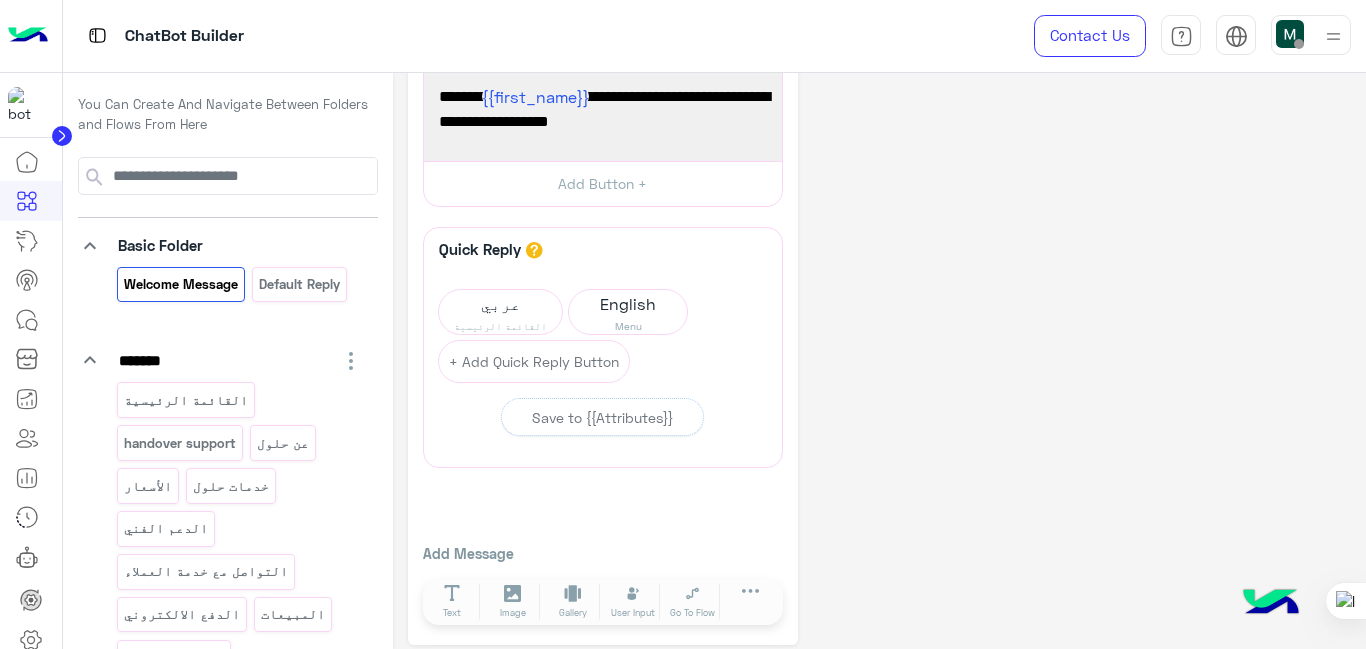 scroll, scrollTop: 352, scrollLeft: 0, axis: vertical 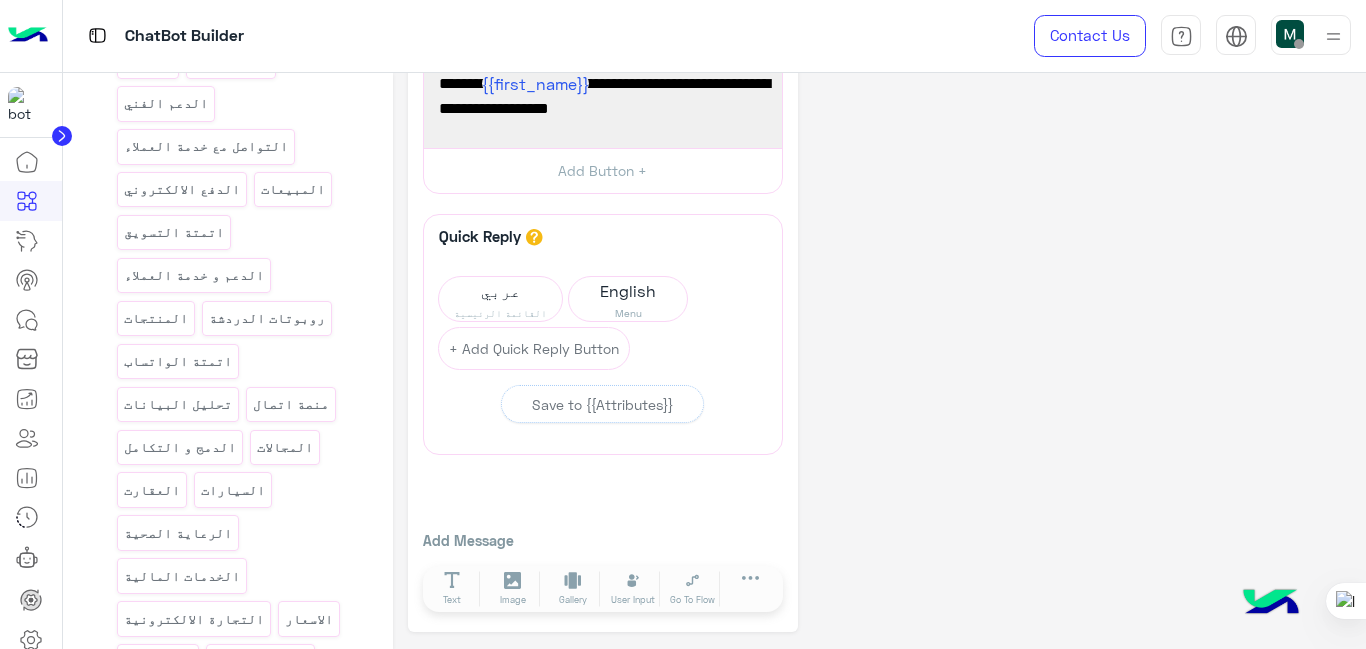 click on "**********" 